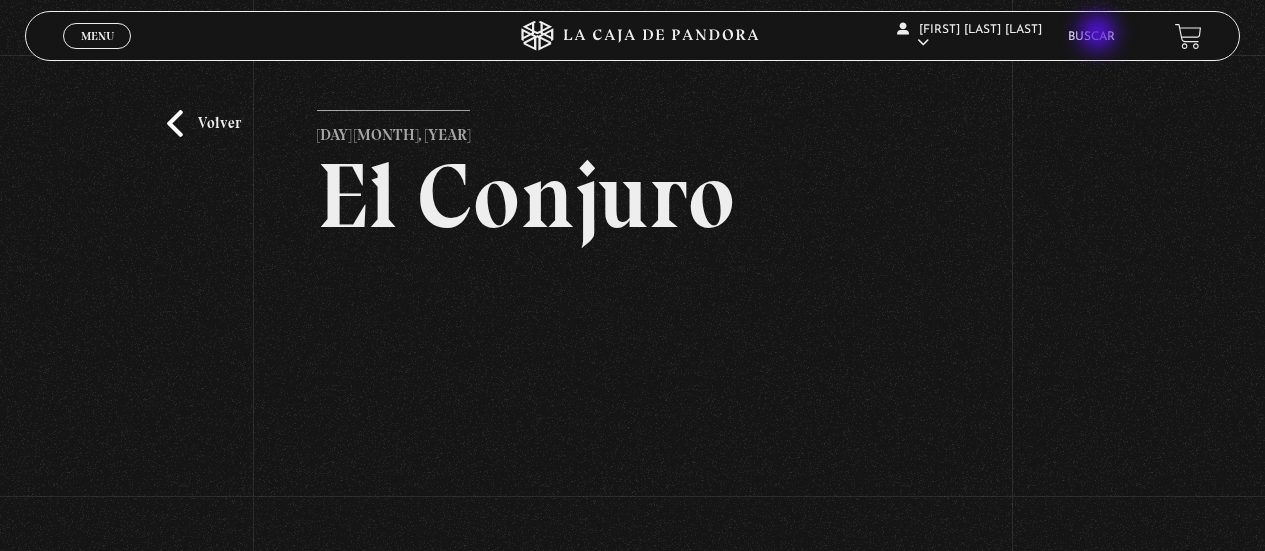 scroll, scrollTop: 182, scrollLeft: 0, axis: vertical 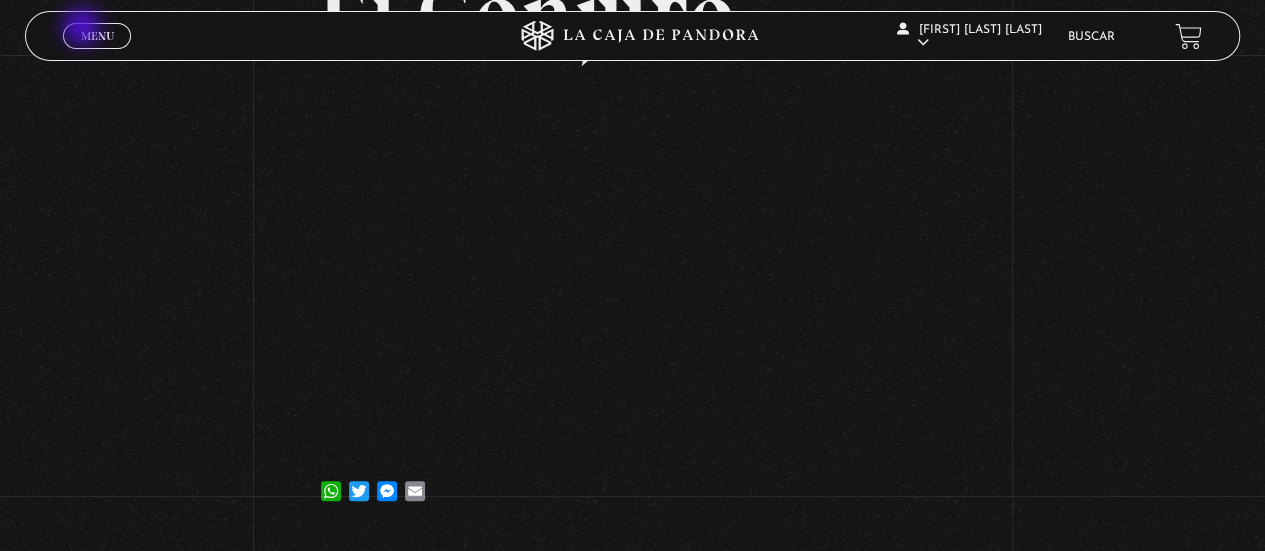 click on "Menu" at bounding box center (97, 36) 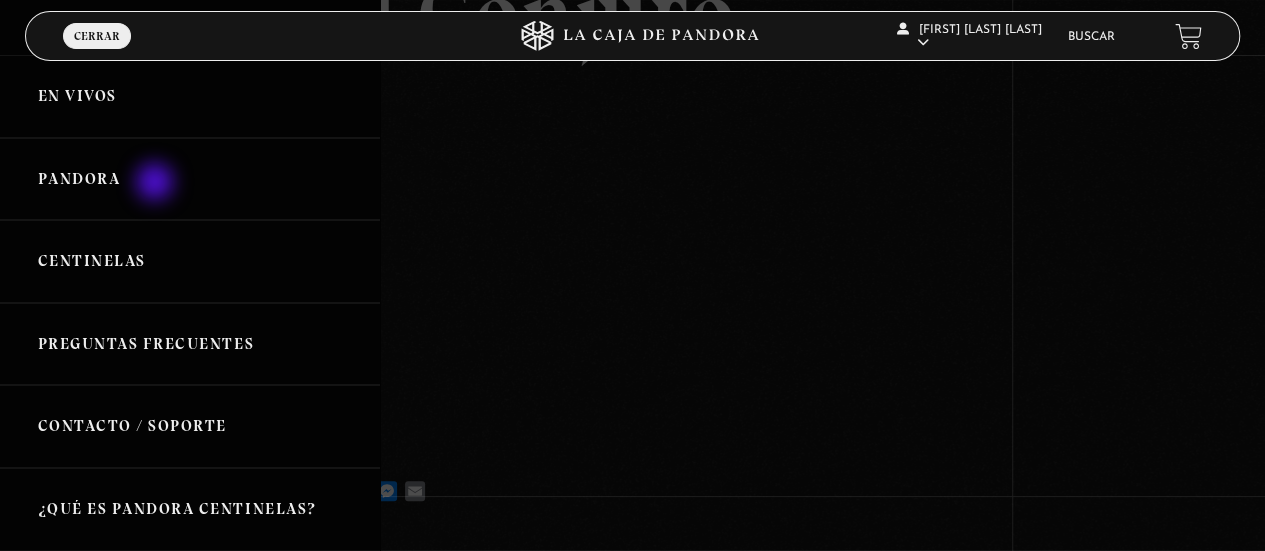 click on "Pandora" at bounding box center (190, 179) 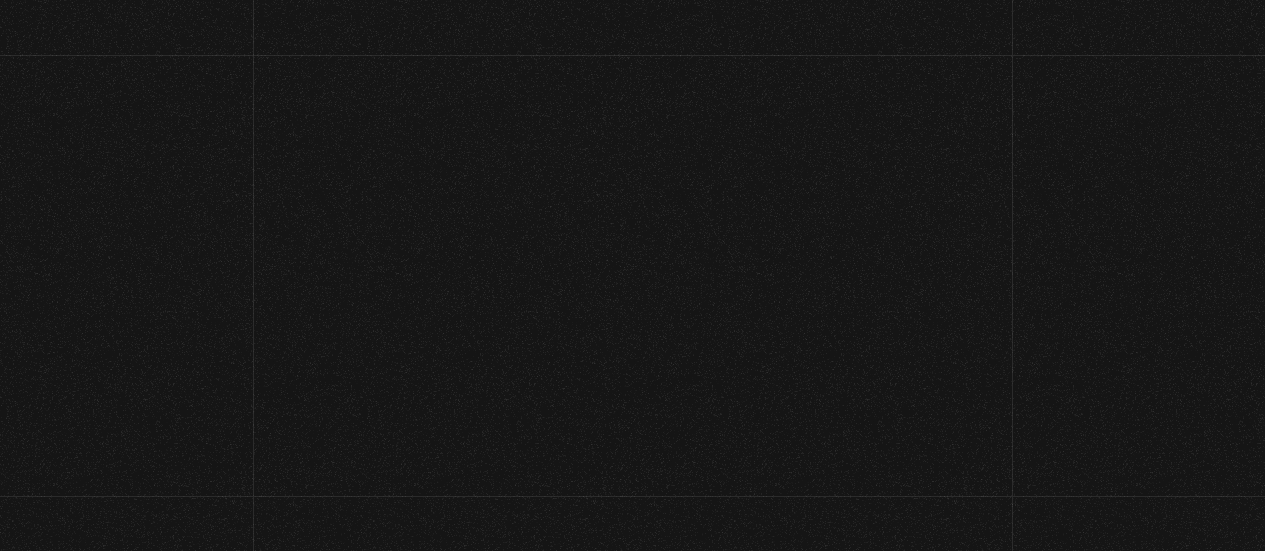 scroll, scrollTop: 0, scrollLeft: 0, axis: both 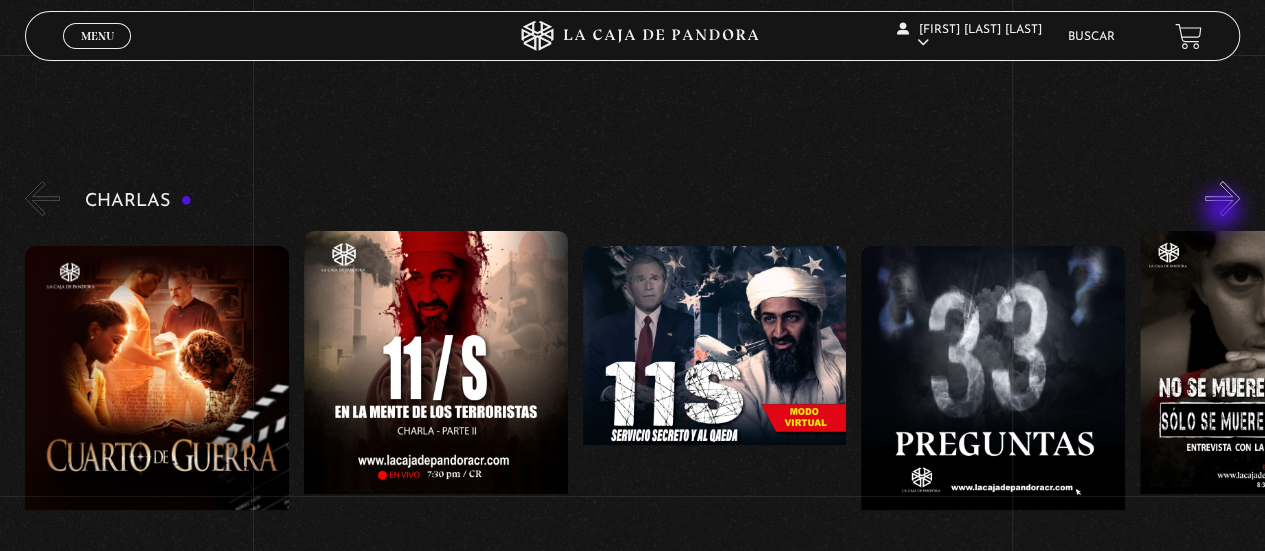 click on "»" at bounding box center [1222, 198] 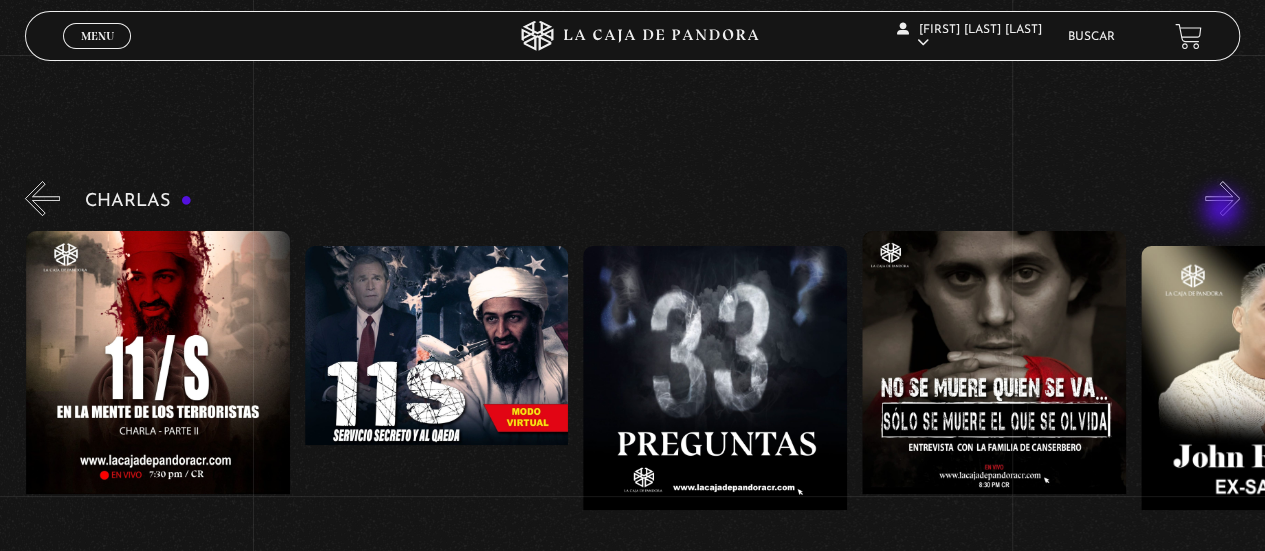 scroll, scrollTop: 0, scrollLeft: 278, axis: horizontal 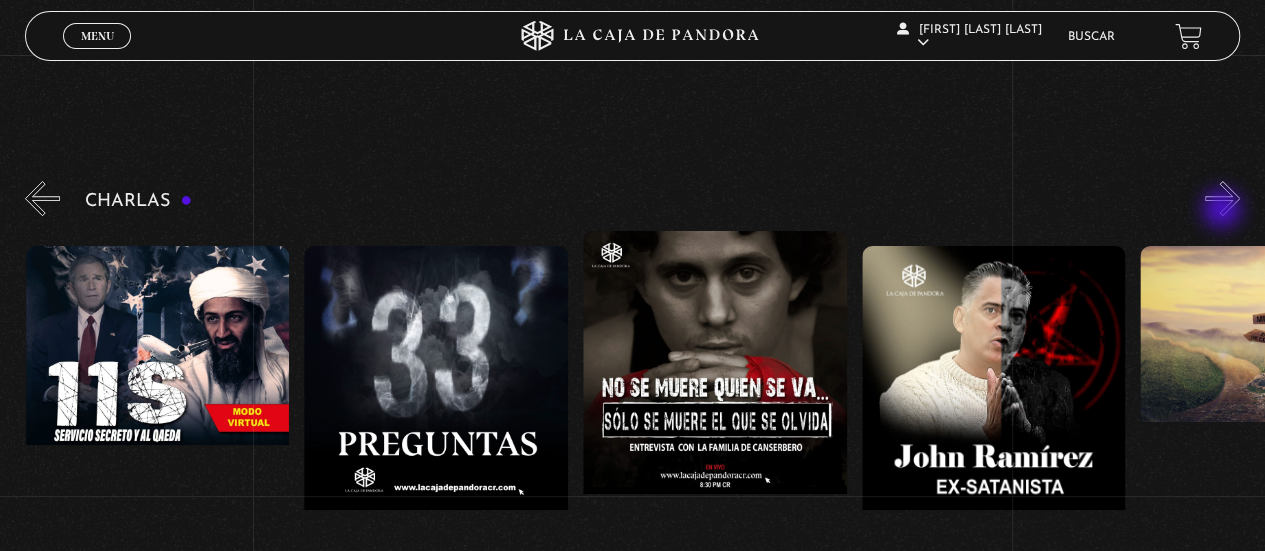 click on "»" at bounding box center (1222, 198) 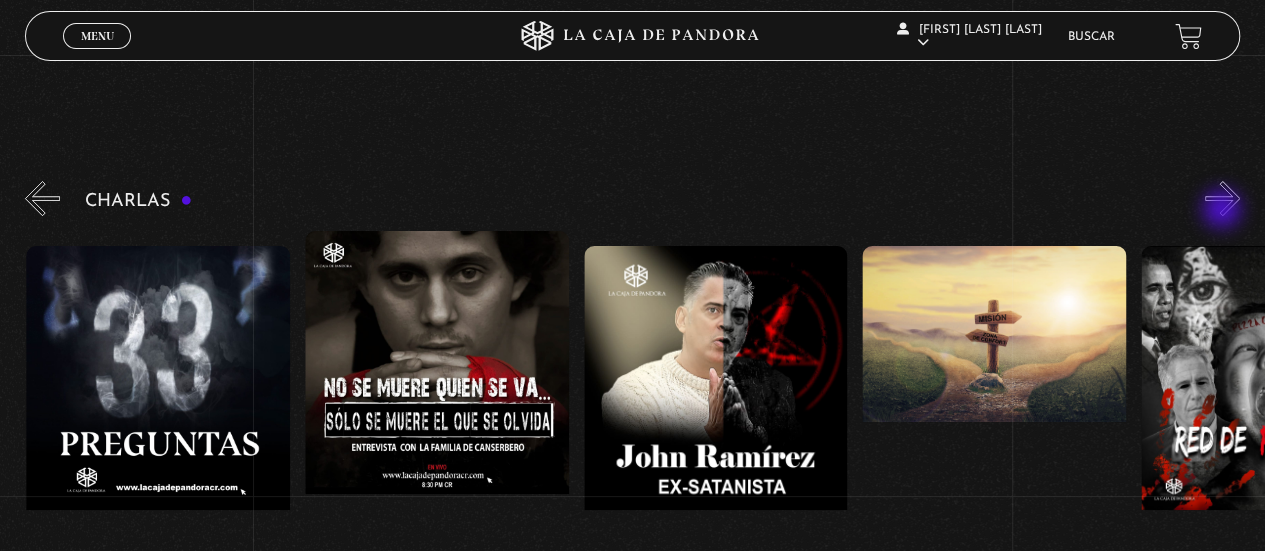 scroll, scrollTop: 0, scrollLeft: 836, axis: horizontal 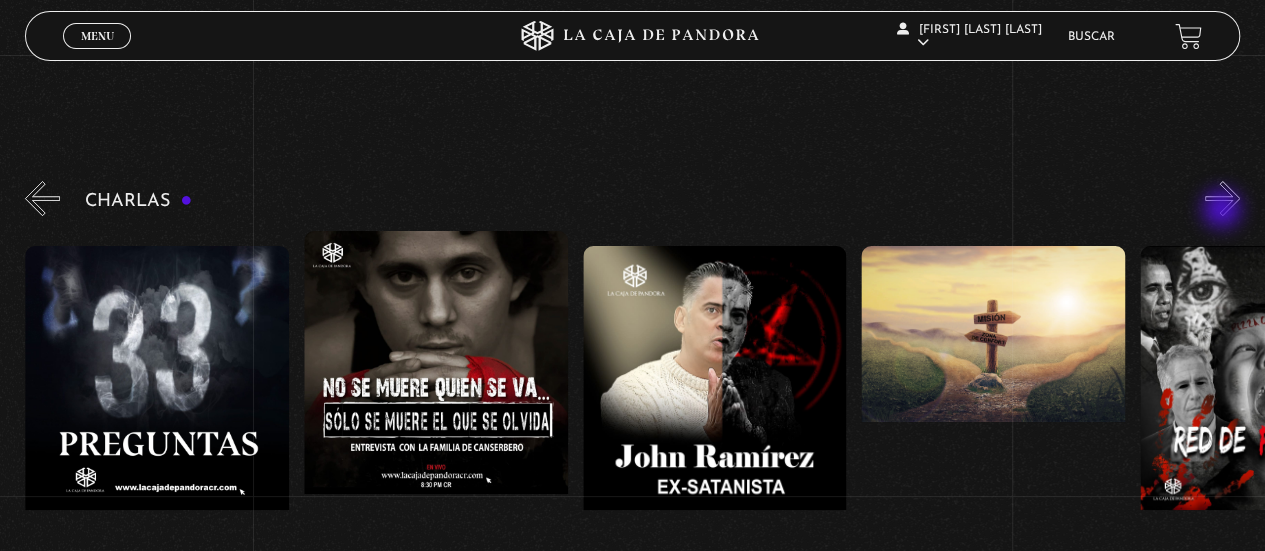 click on "»" at bounding box center (1222, 198) 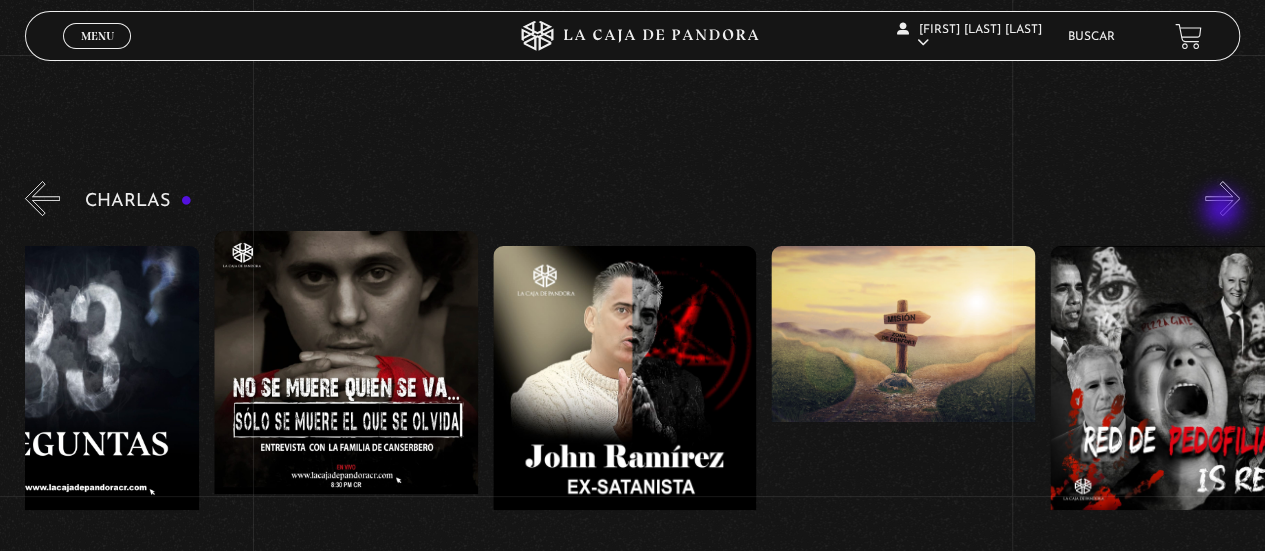 scroll, scrollTop: 0, scrollLeft: 974, axis: horizontal 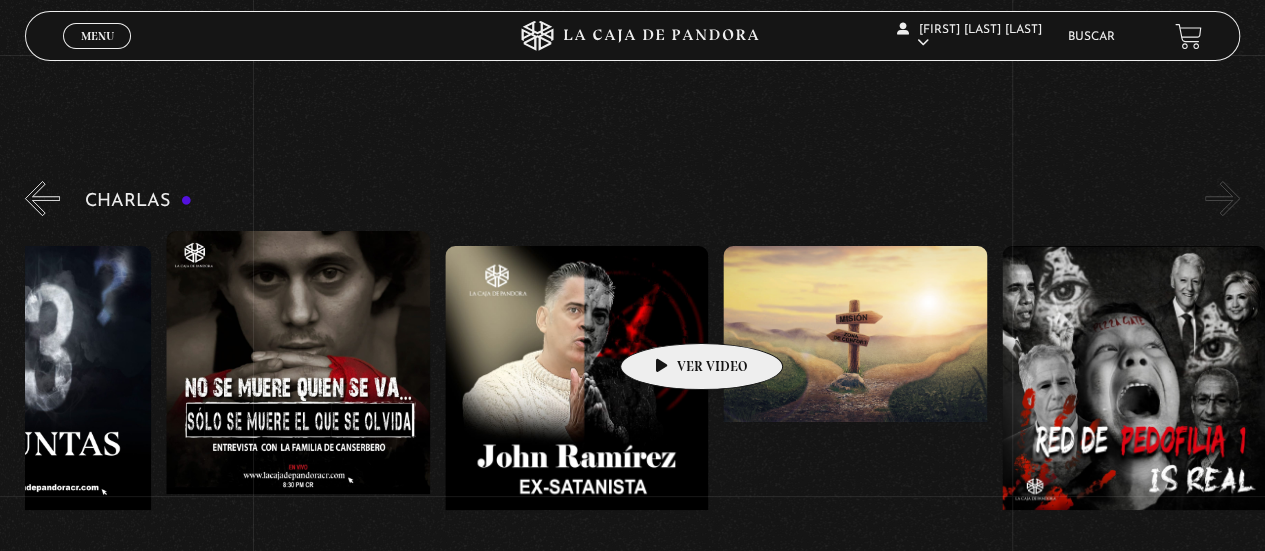 click at bounding box center [577, 426] 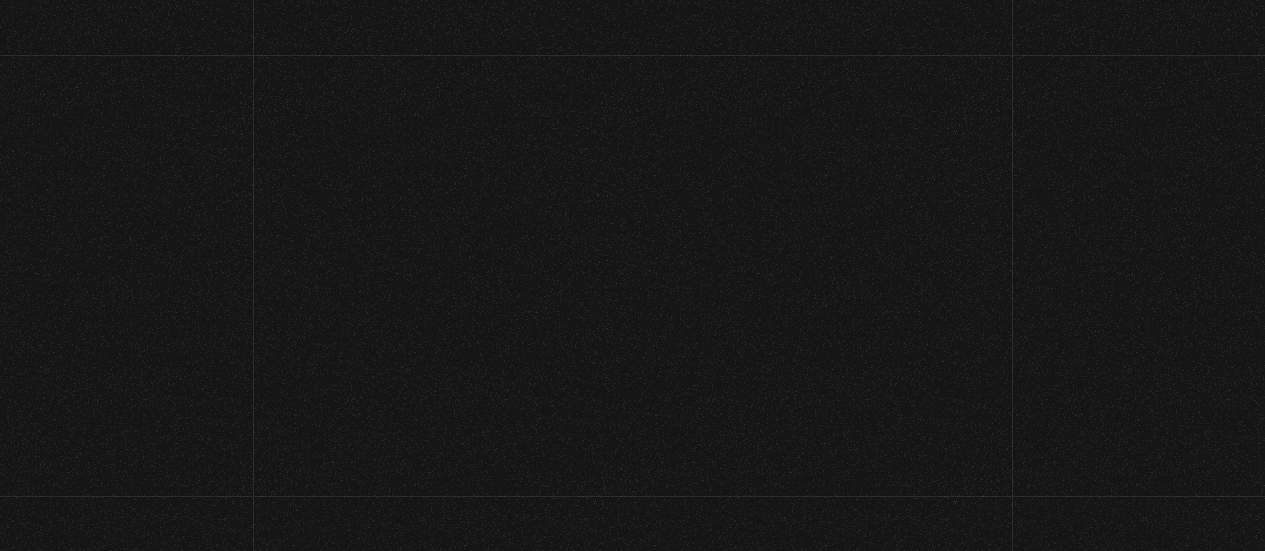 scroll, scrollTop: 0, scrollLeft: 0, axis: both 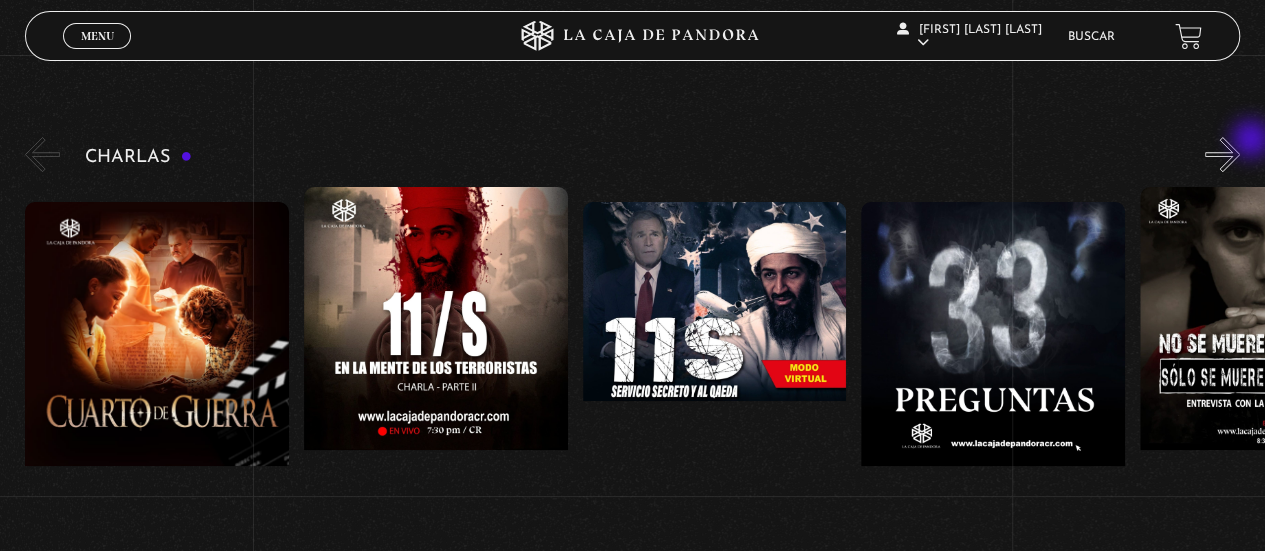 click on "»" at bounding box center (1222, 154) 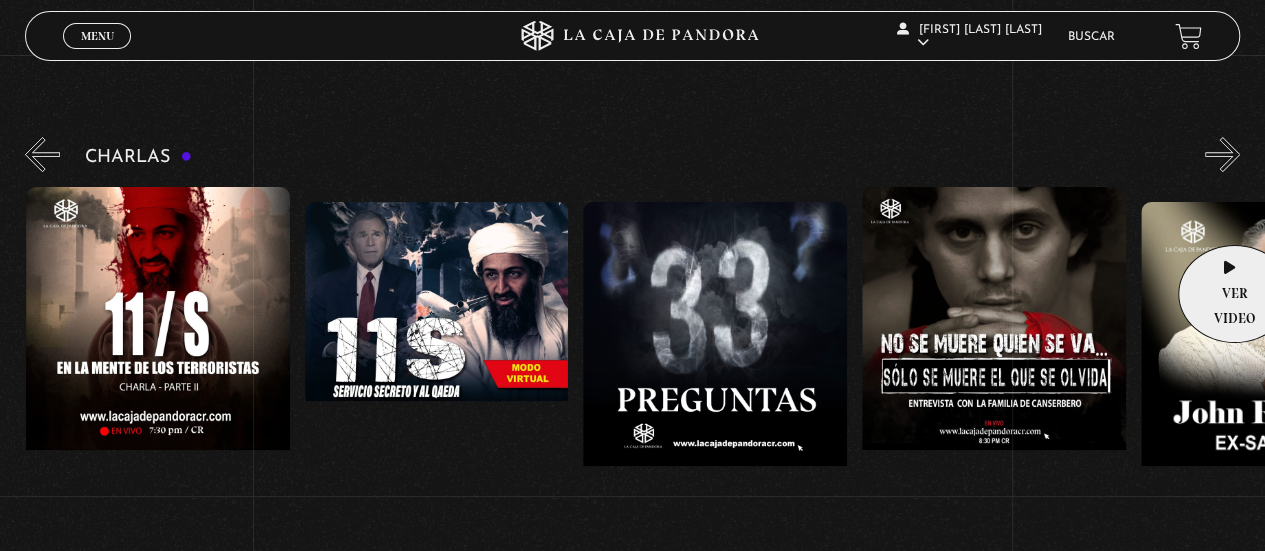 scroll, scrollTop: 0, scrollLeft: 278, axis: horizontal 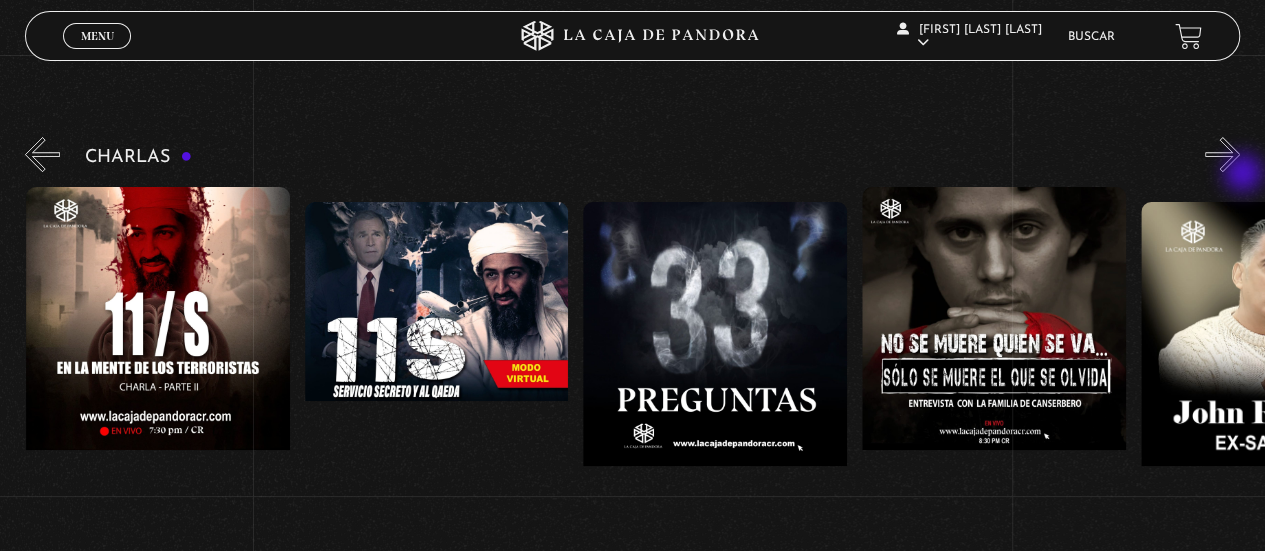 click on "Charlas
Cuarto de Guerra
11S En la Mente de los Terroristas
11S Servicio Secreto Parte I
« »" at bounding box center (645, 376) 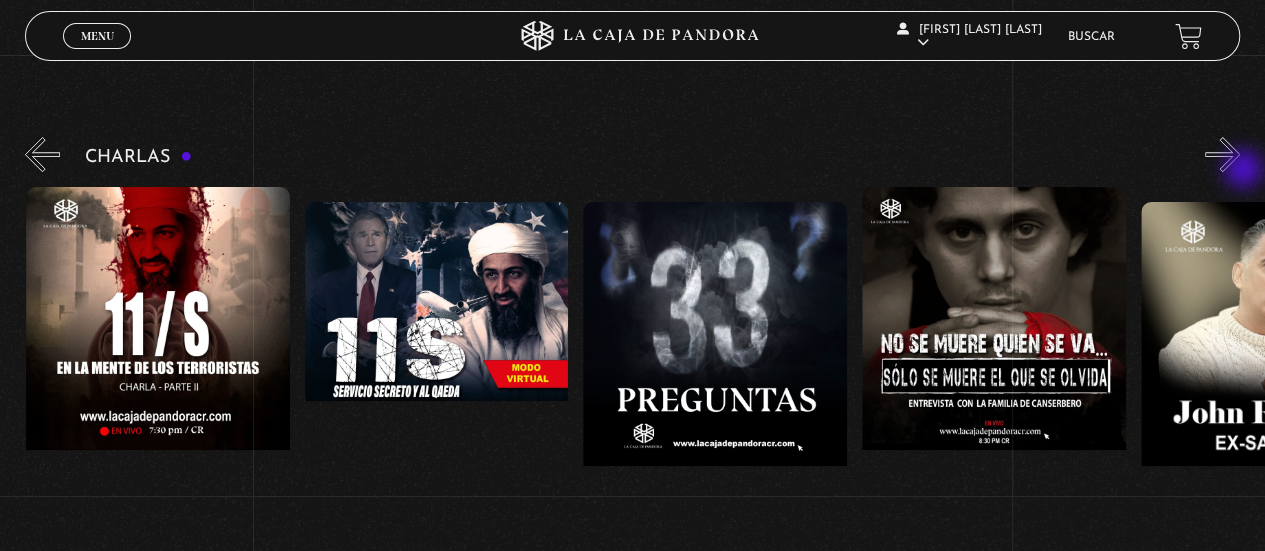 click on "»" at bounding box center (1222, 154) 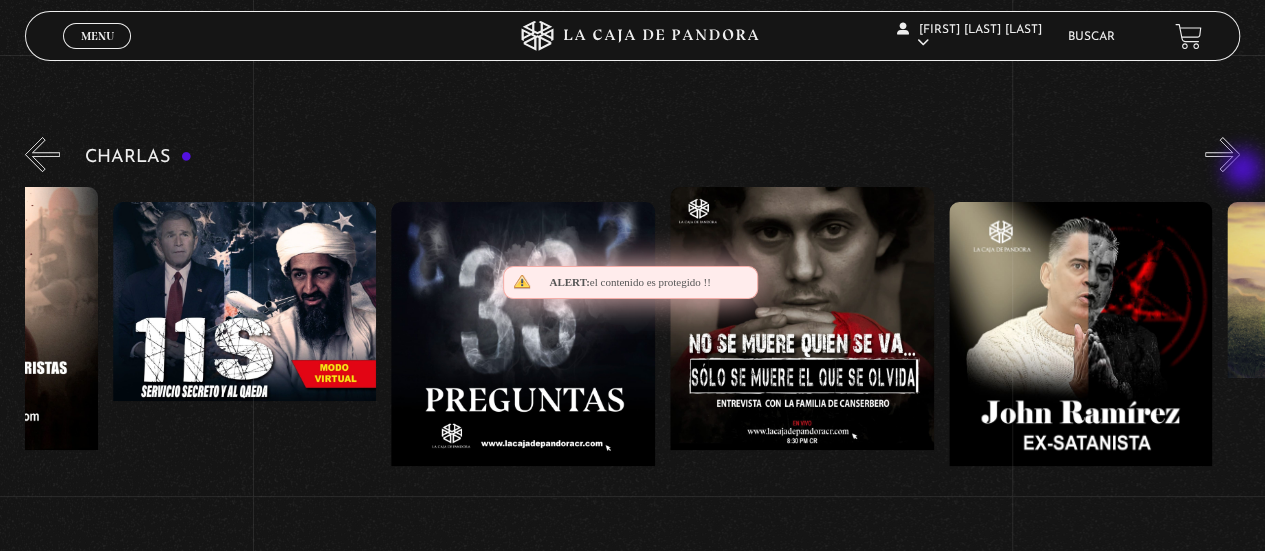 click on "»" at bounding box center (1222, 154) 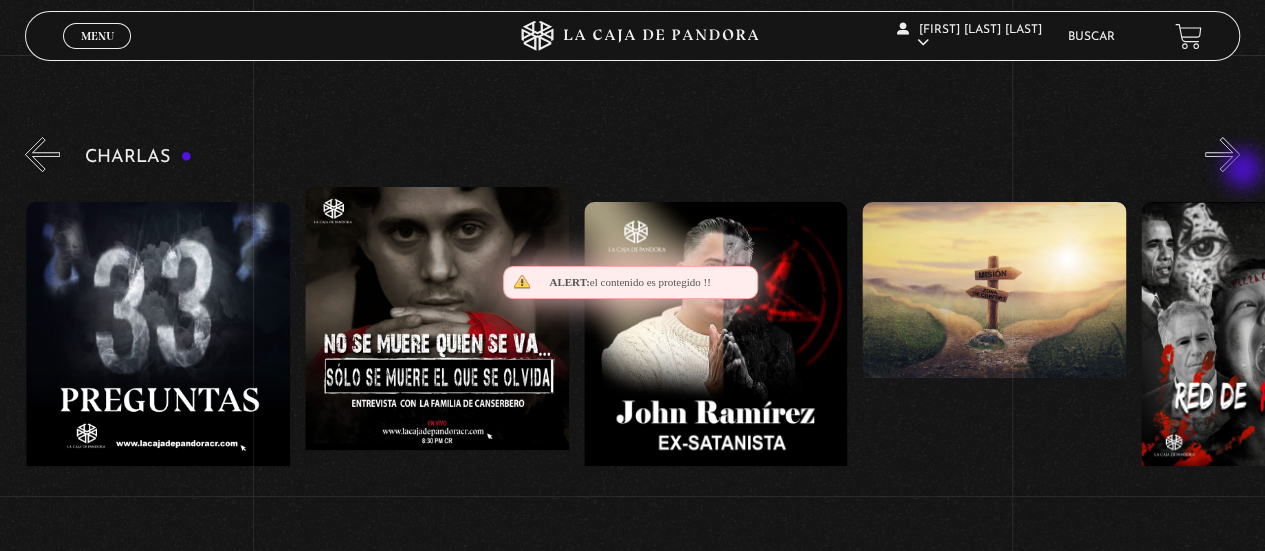 click on "»" at bounding box center (1222, 154) 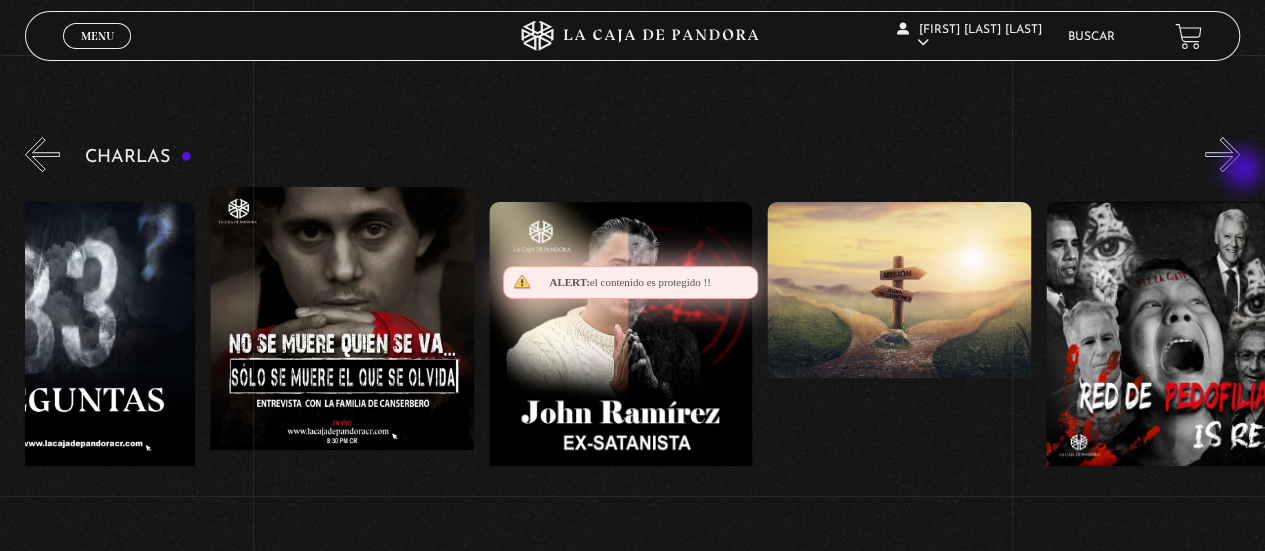 scroll, scrollTop: 0, scrollLeft: 974, axis: horizontal 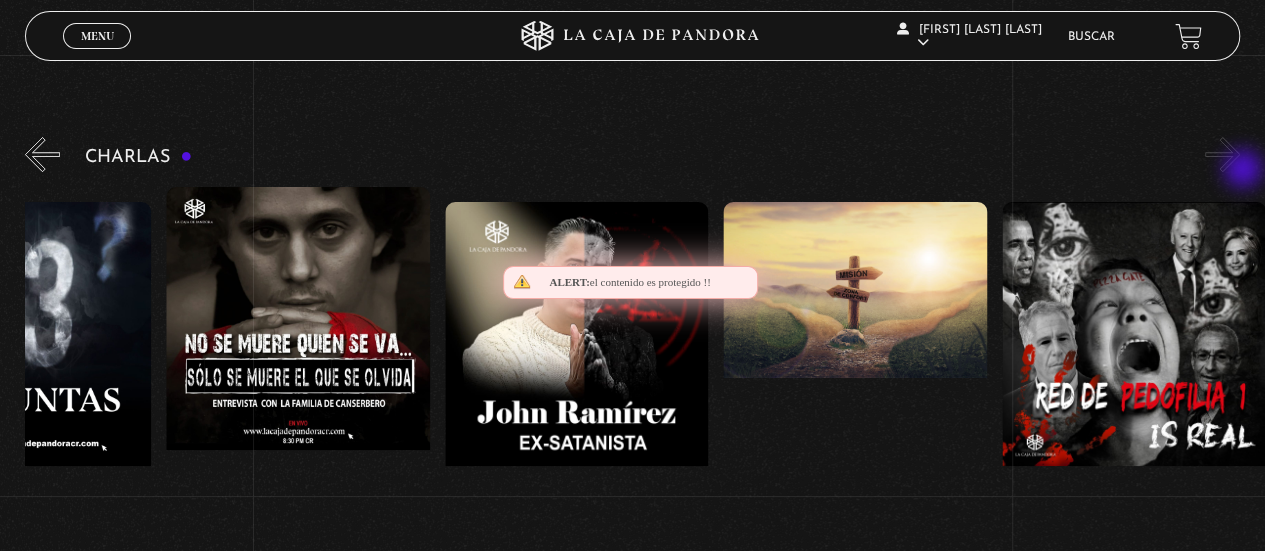 click on "»" at bounding box center [1222, 154] 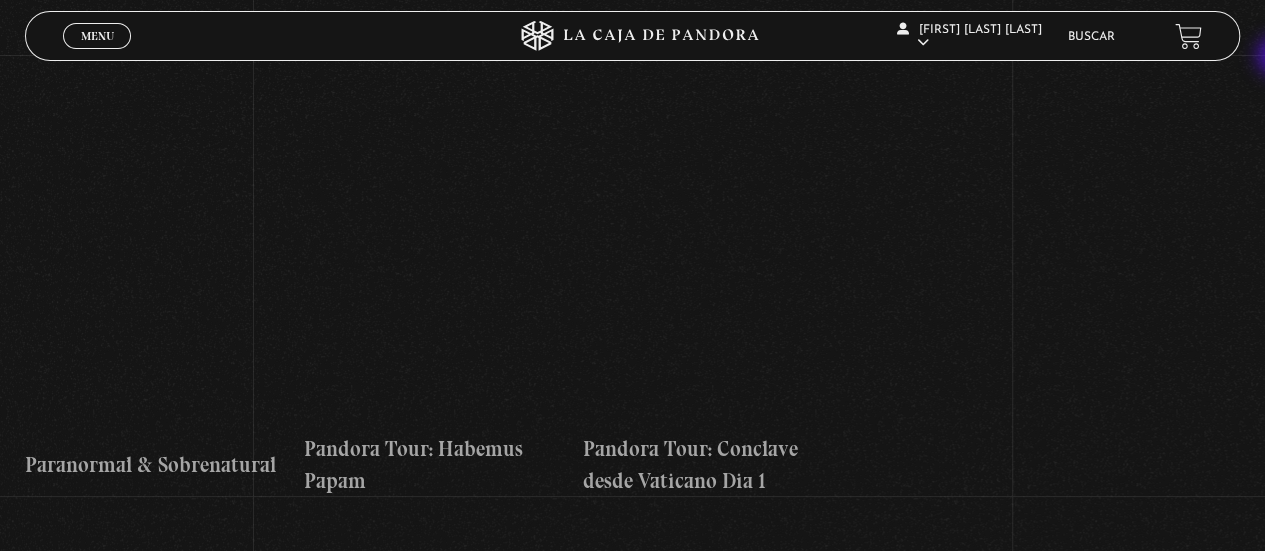 scroll, scrollTop: 2626, scrollLeft: 0, axis: vertical 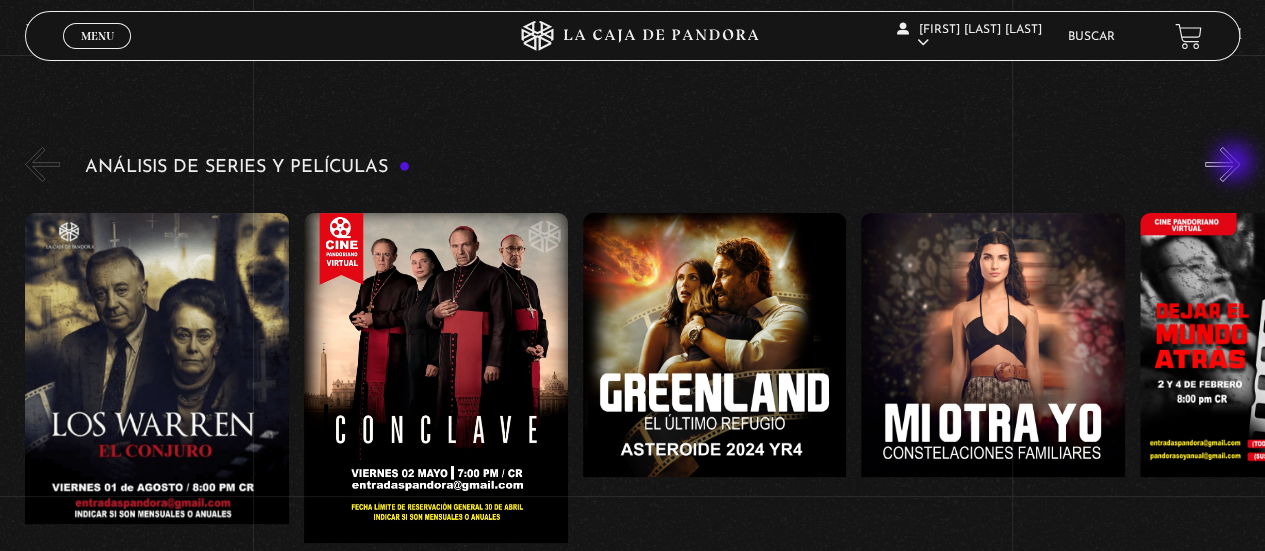 click on "»" at bounding box center [1222, 164] 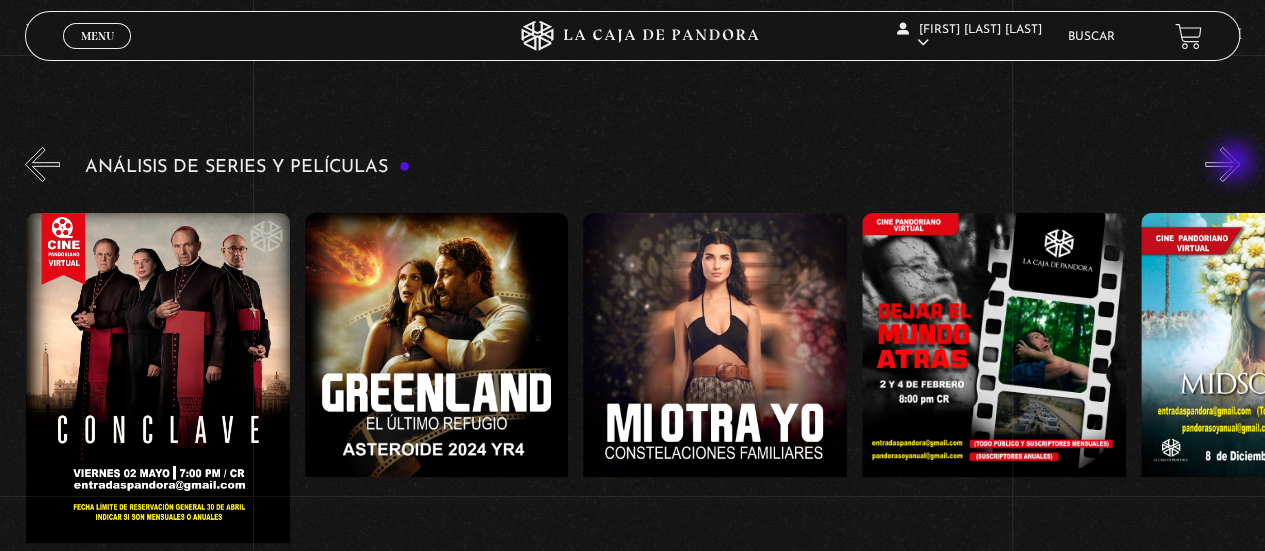 scroll, scrollTop: 0, scrollLeft: 278, axis: horizontal 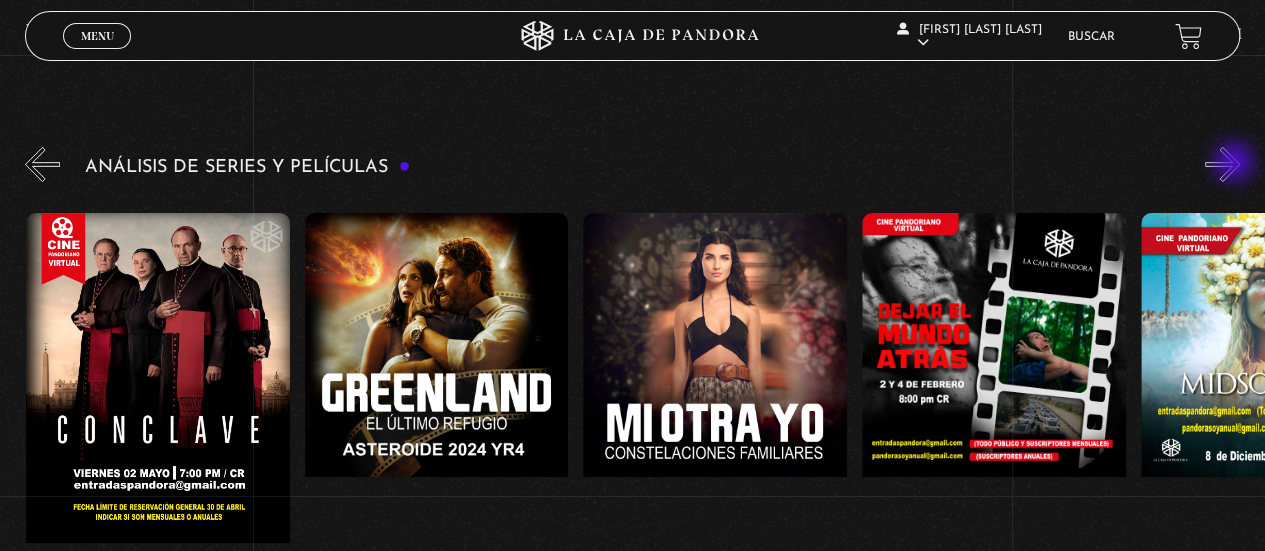 click on "»" at bounding box center (1222, 164) 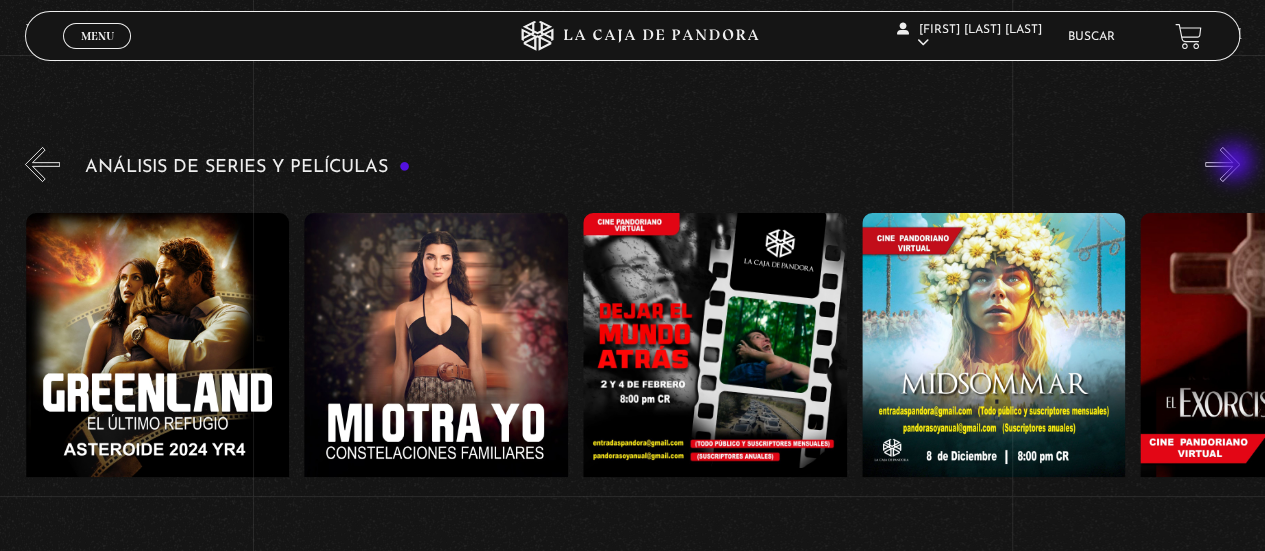 click on "»" at bounding box center [1222, 164] 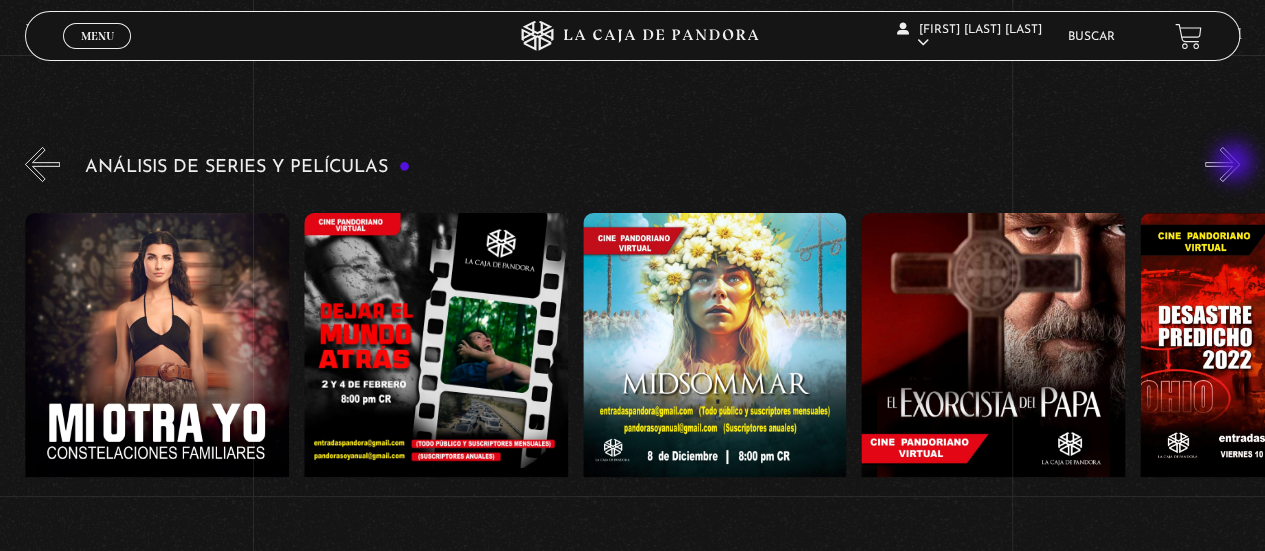click on "»" at bounding box center [1222, 164] 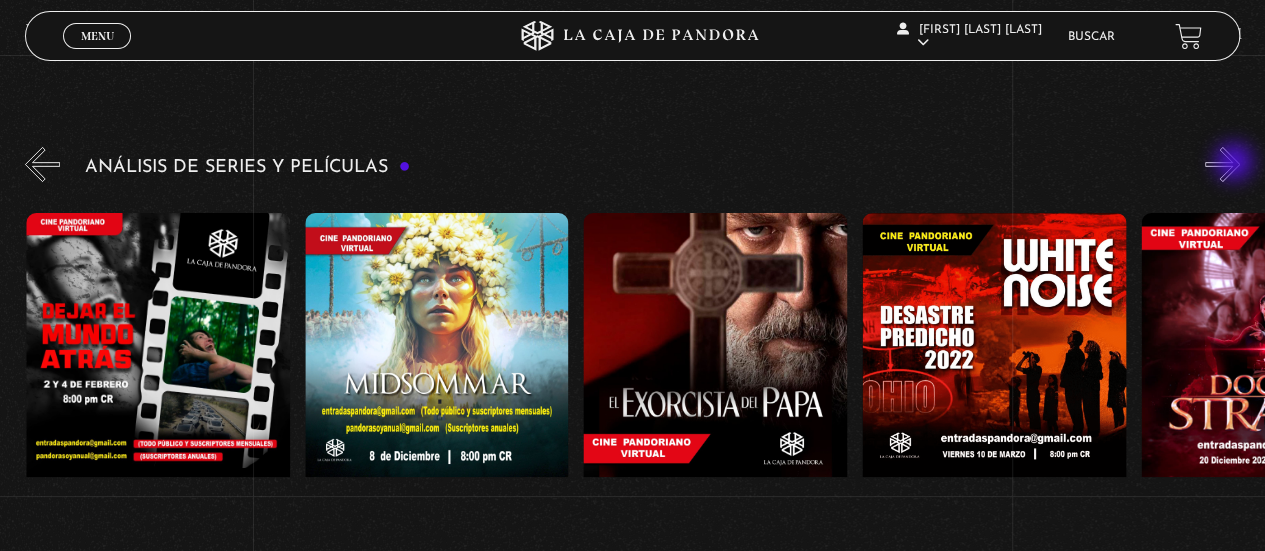 click on "»" at bounding box center [1222, 164] 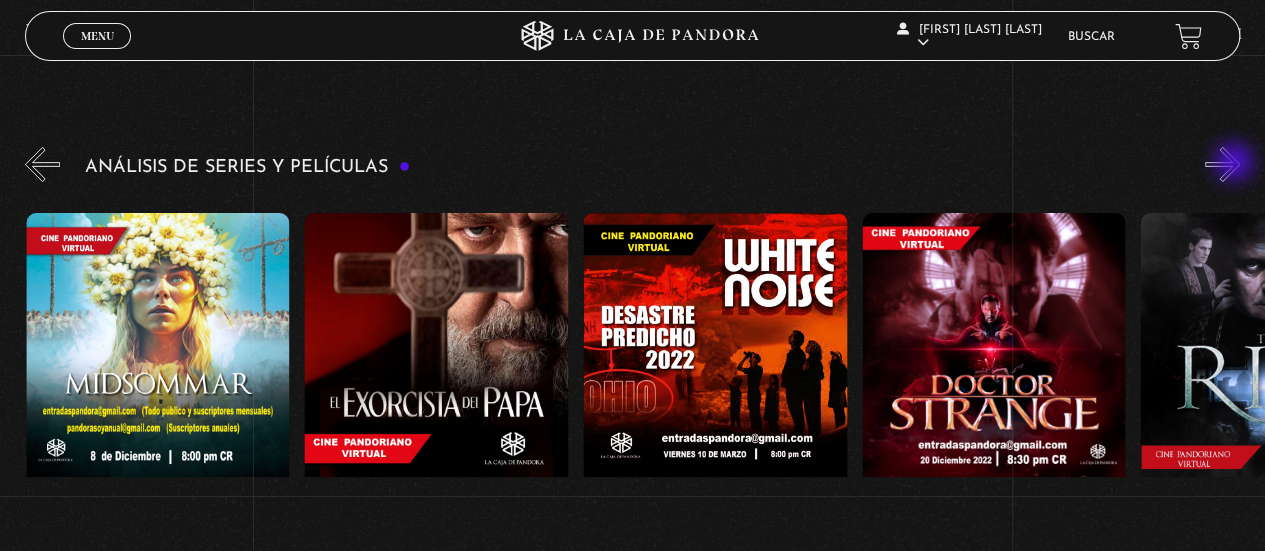 click on "»" at bounding box center [1222, 164] 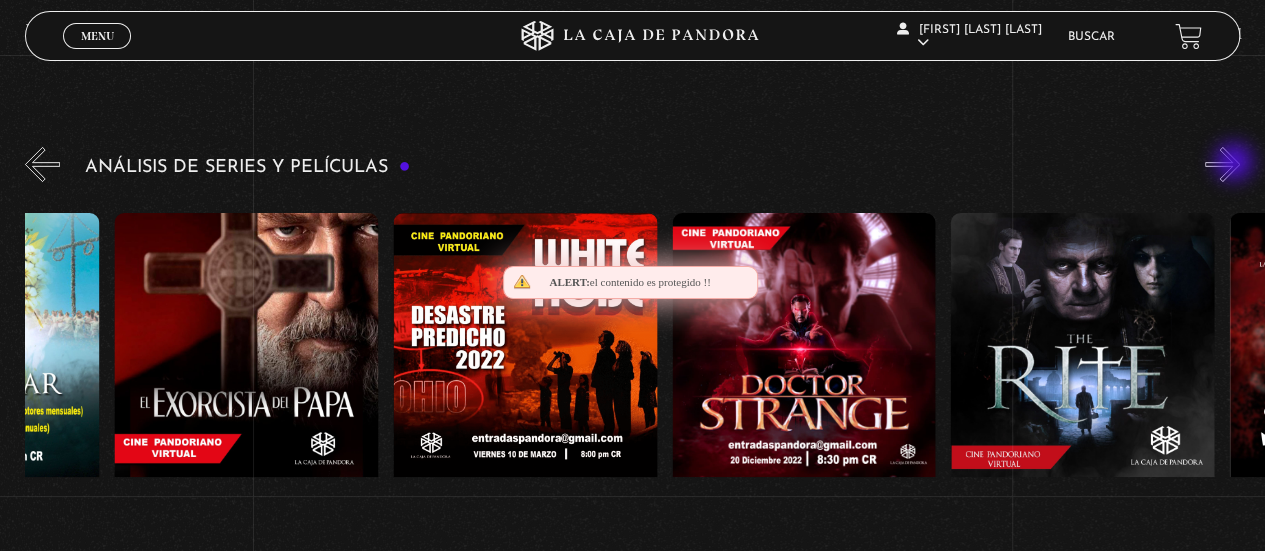 click on "»" at bounding box center (1222, 164) 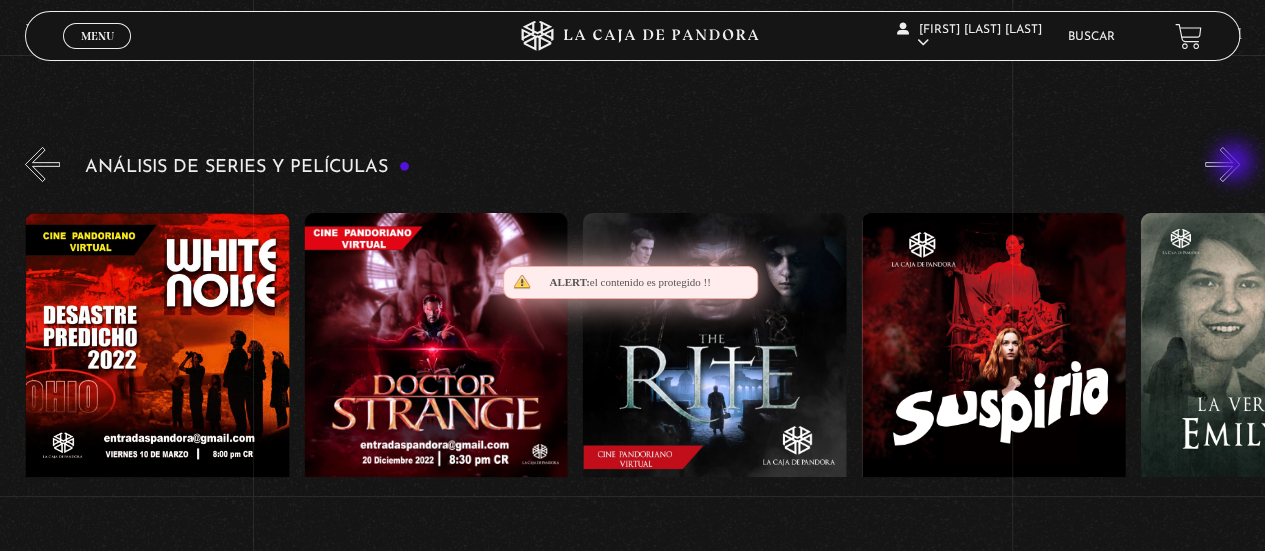 click on "»" at bounding box center (1222, 164) 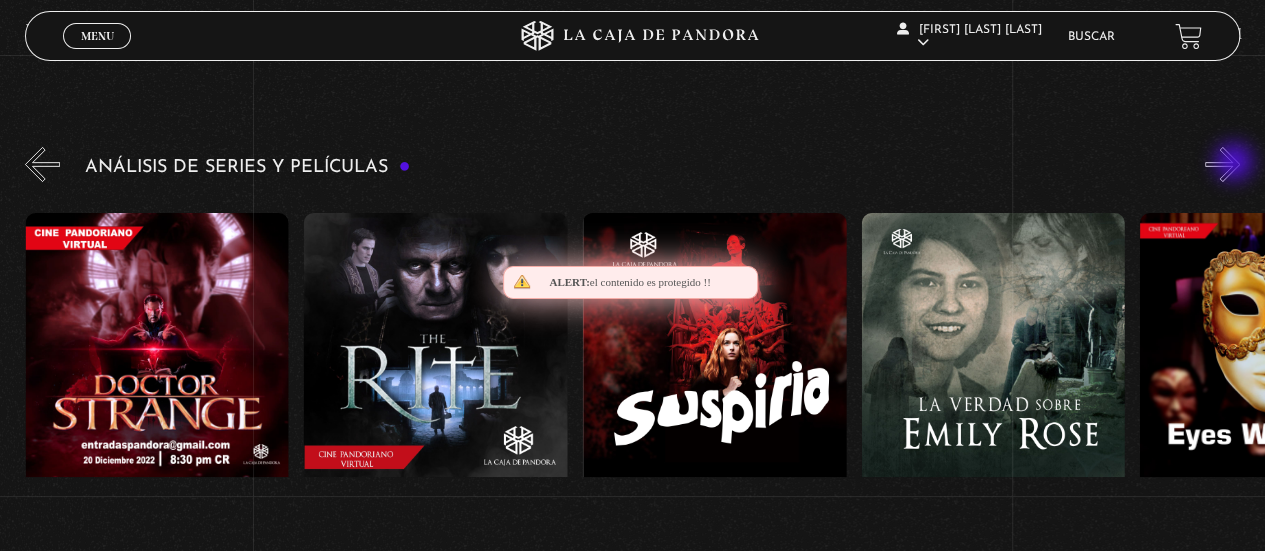 click on "»" at bounding box center [1222, 164] 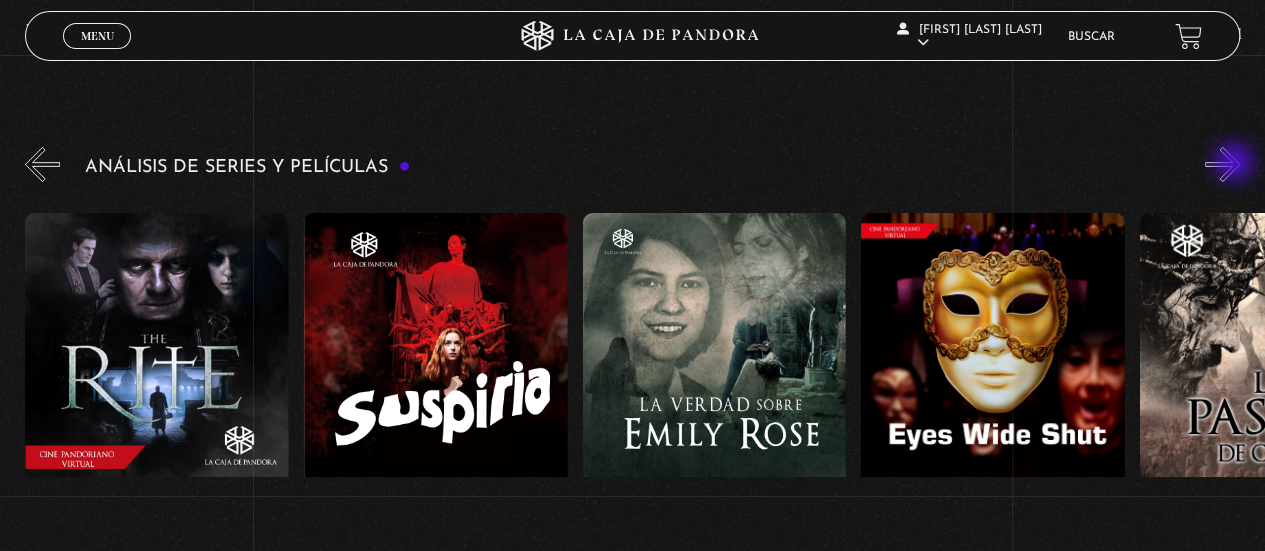 click on "»" at bounding box center [1222, 164] 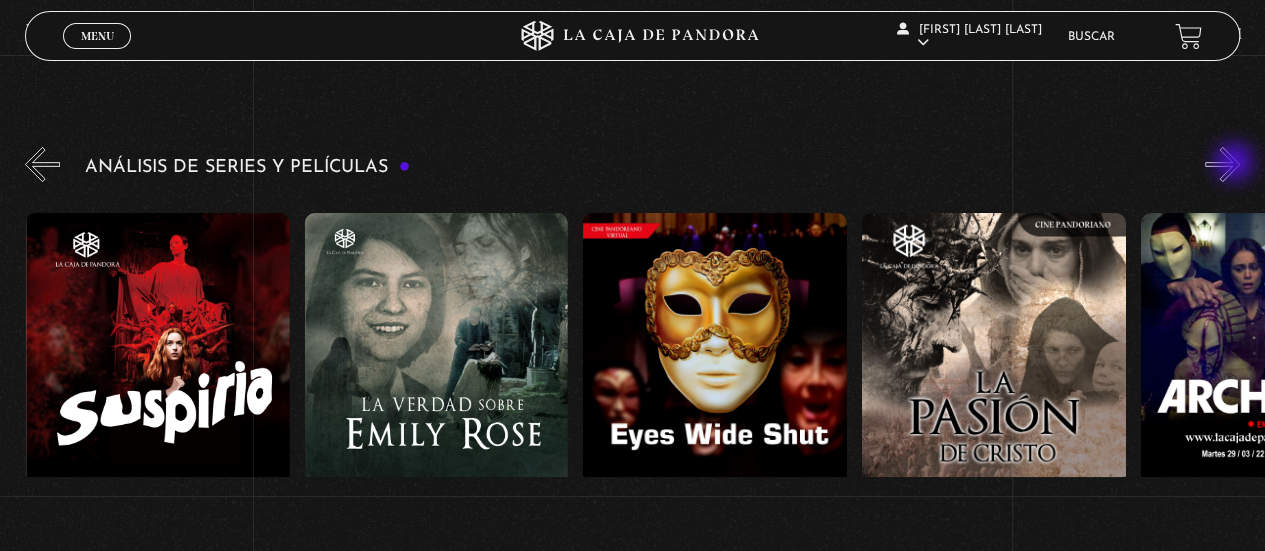 click on "»" at bounding box center [1222, 164] 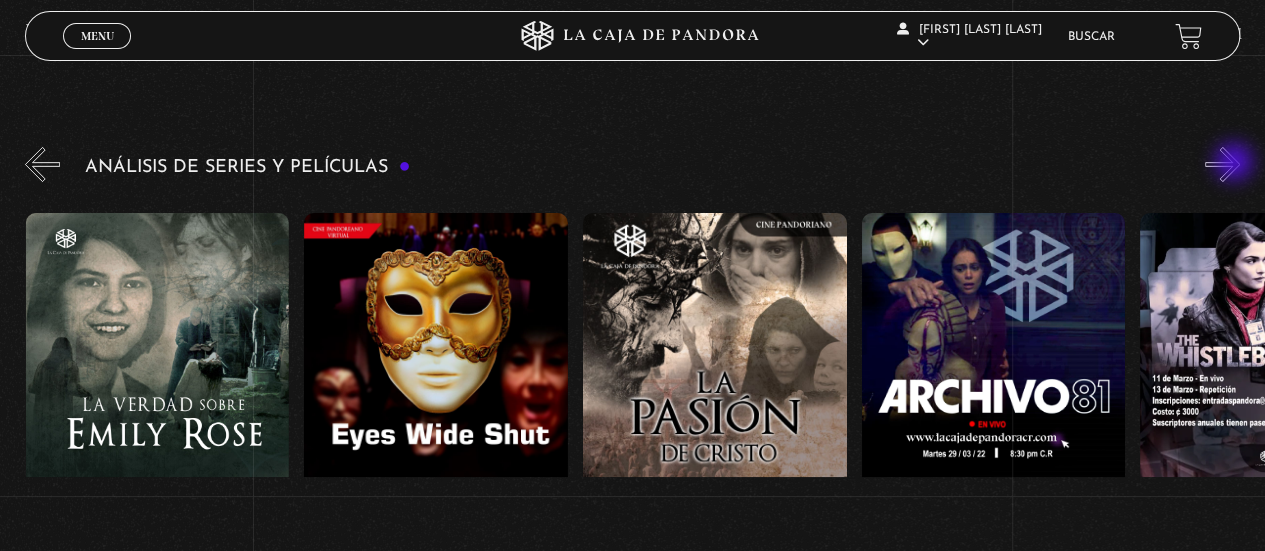 click on "»" at bounding box center (1222, 164) 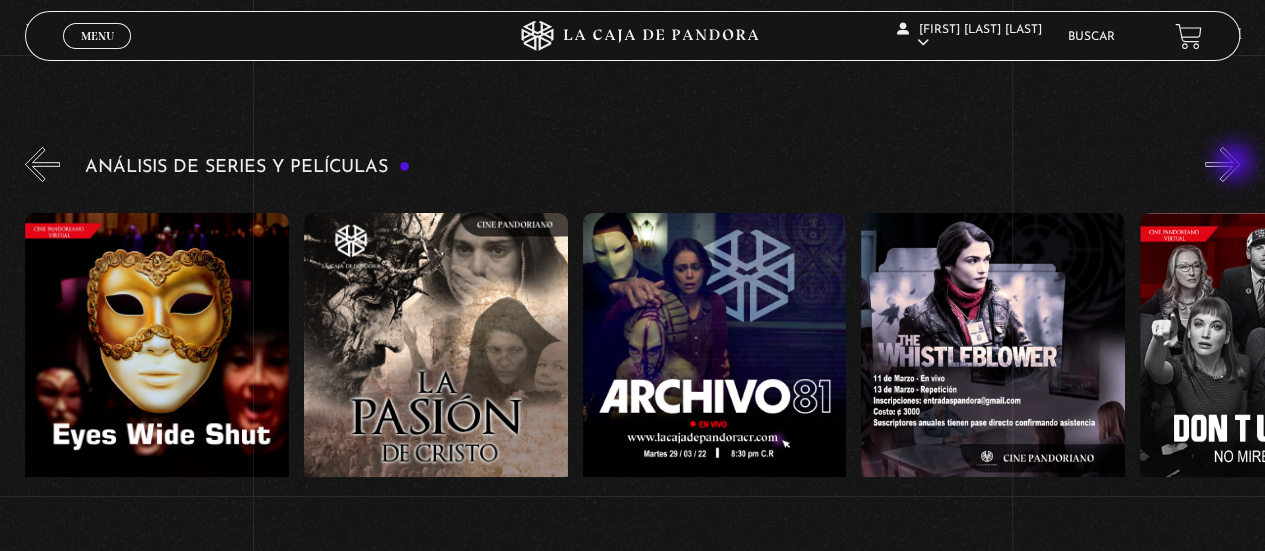 click on "»" at bounding box center (1222, 164) 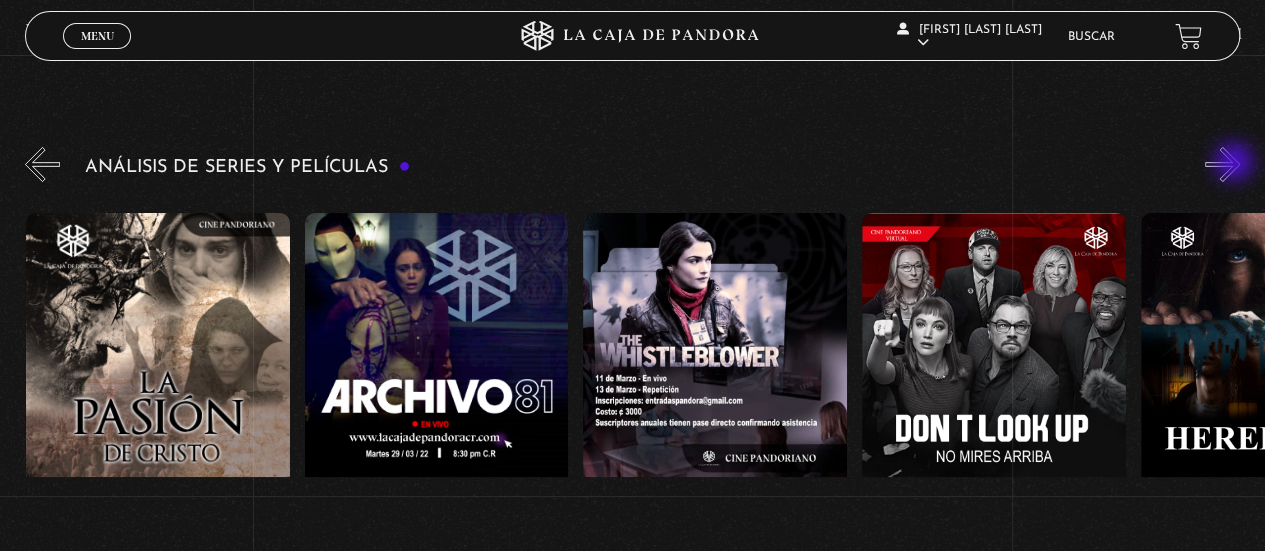 click on "»" at bounding box center [1222, 164] 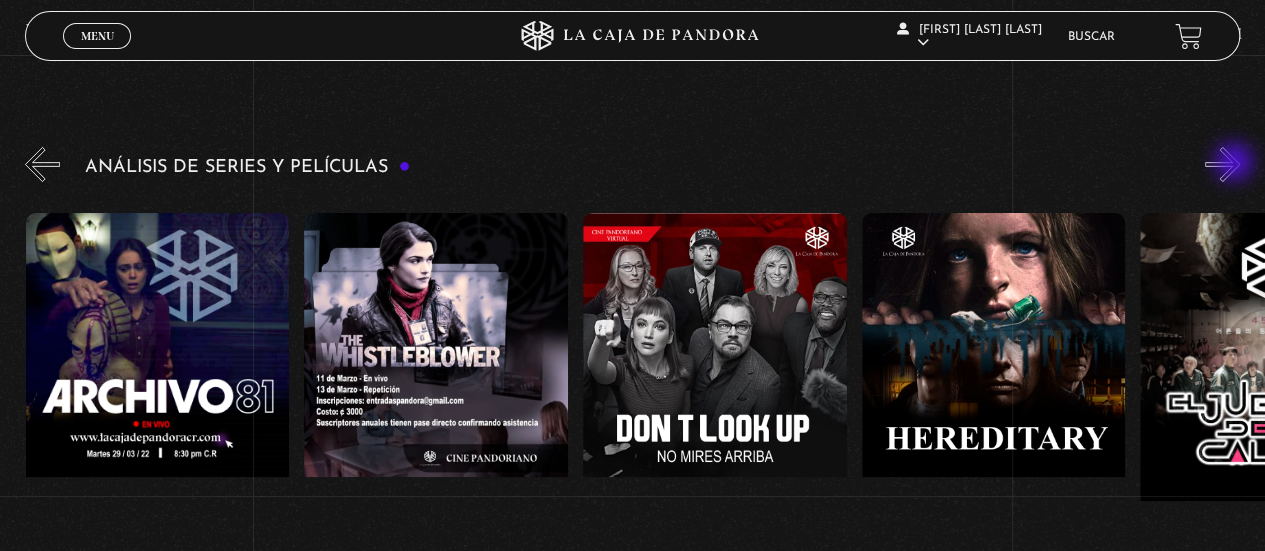 click on "»" at bounding box center [1222, 164] 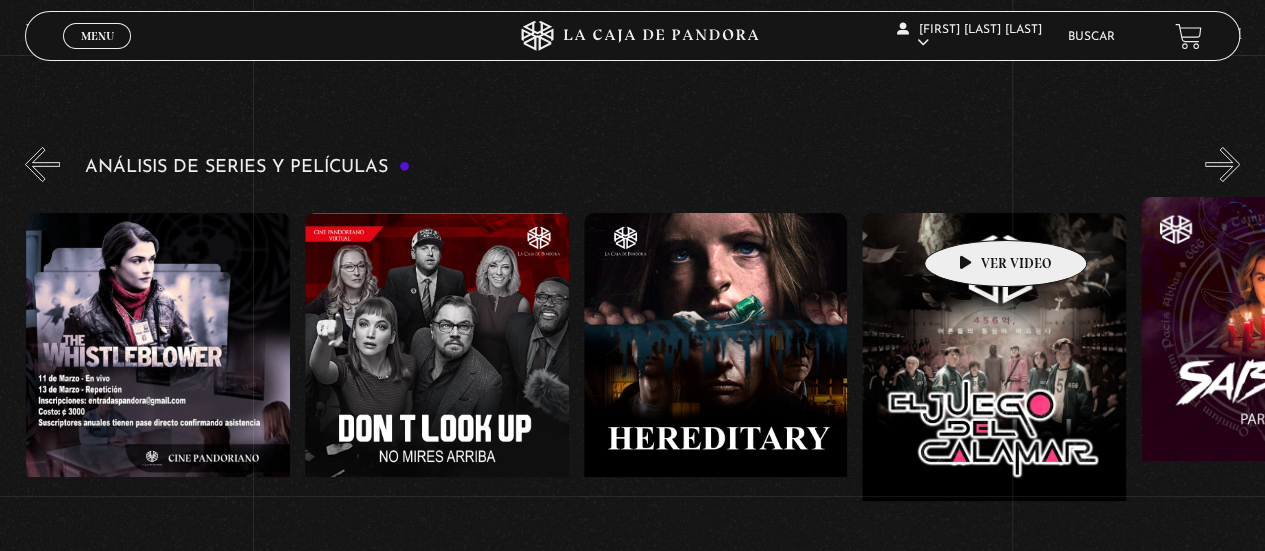 scroll, scrollTop: 0, scrollLeft: 4180, axis: horizontal 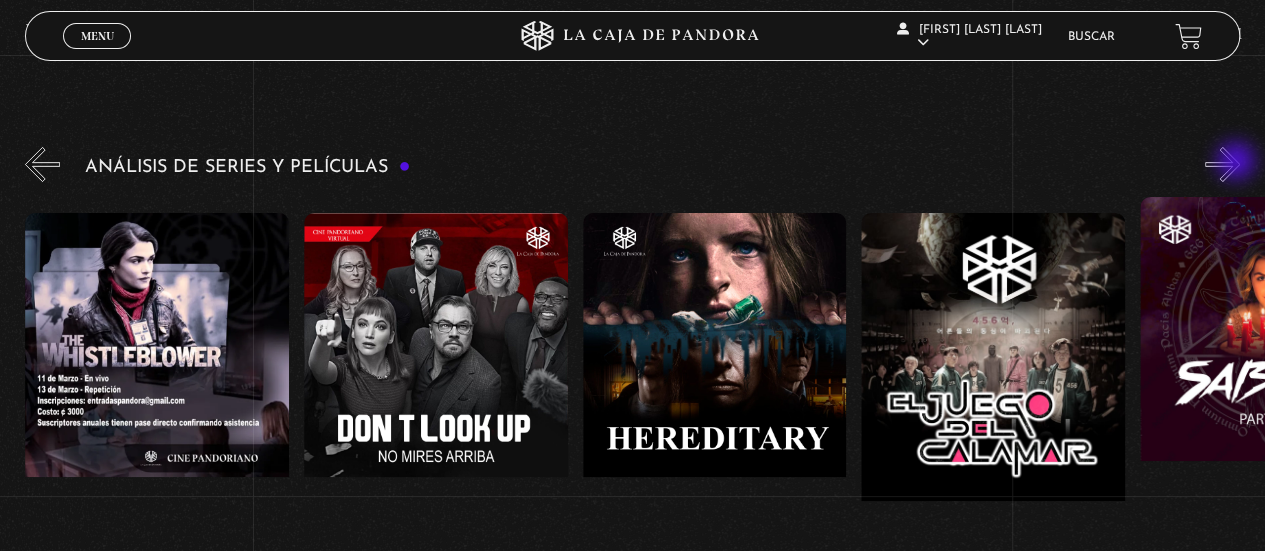 click on "»" at bounding box center (1222, 164) 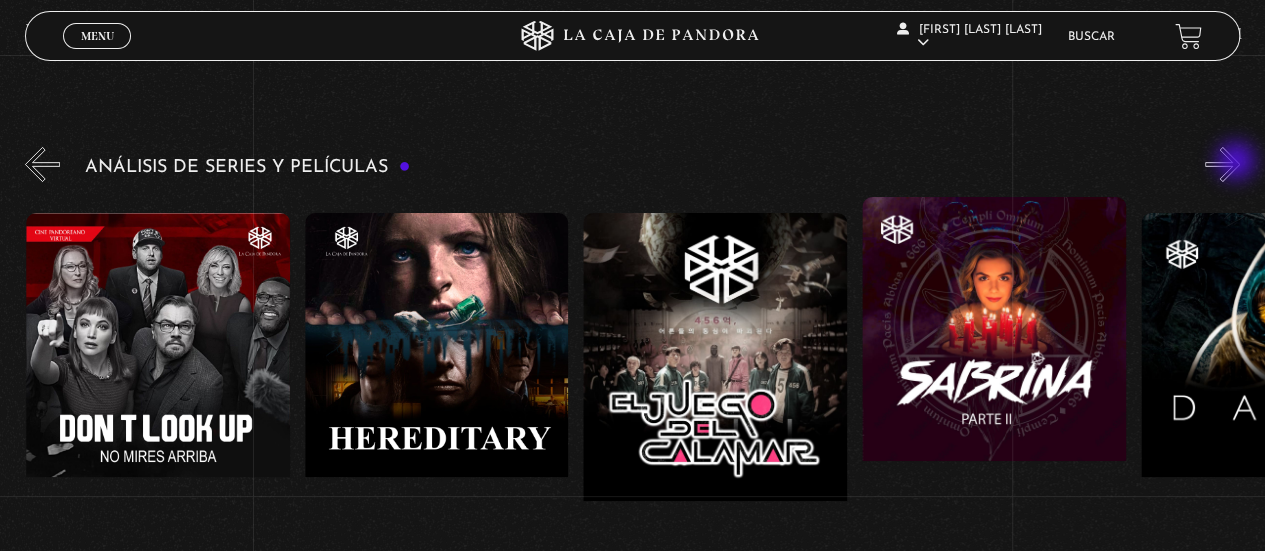 scroll, scrollTop: 0, scrollLeft: 4458, axis: horizontal 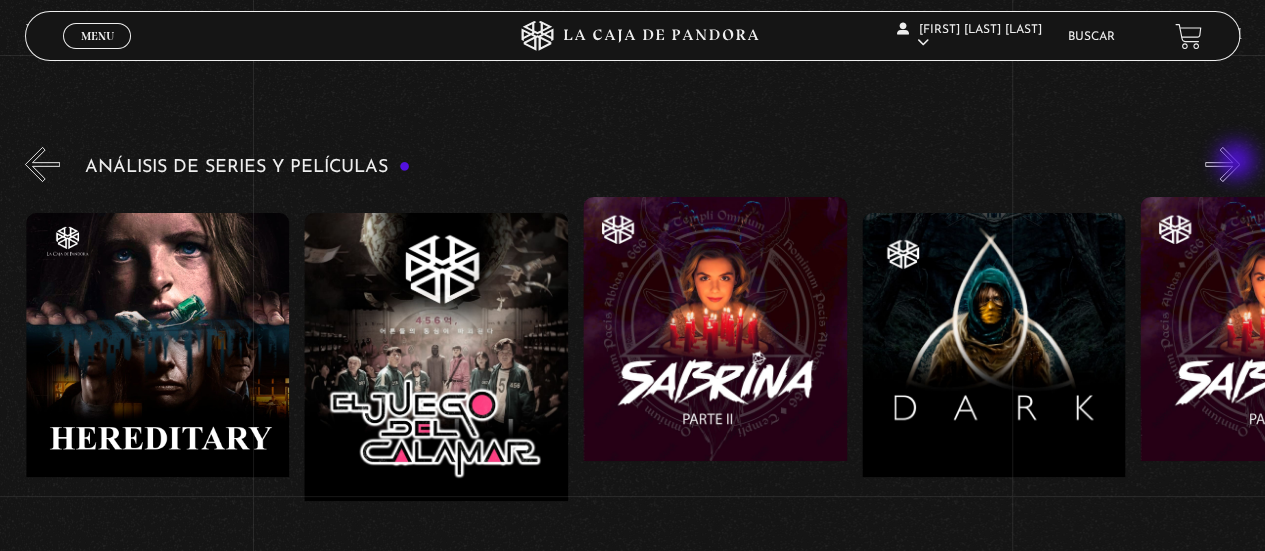 click on "»" at bounding box center (1222, 164) 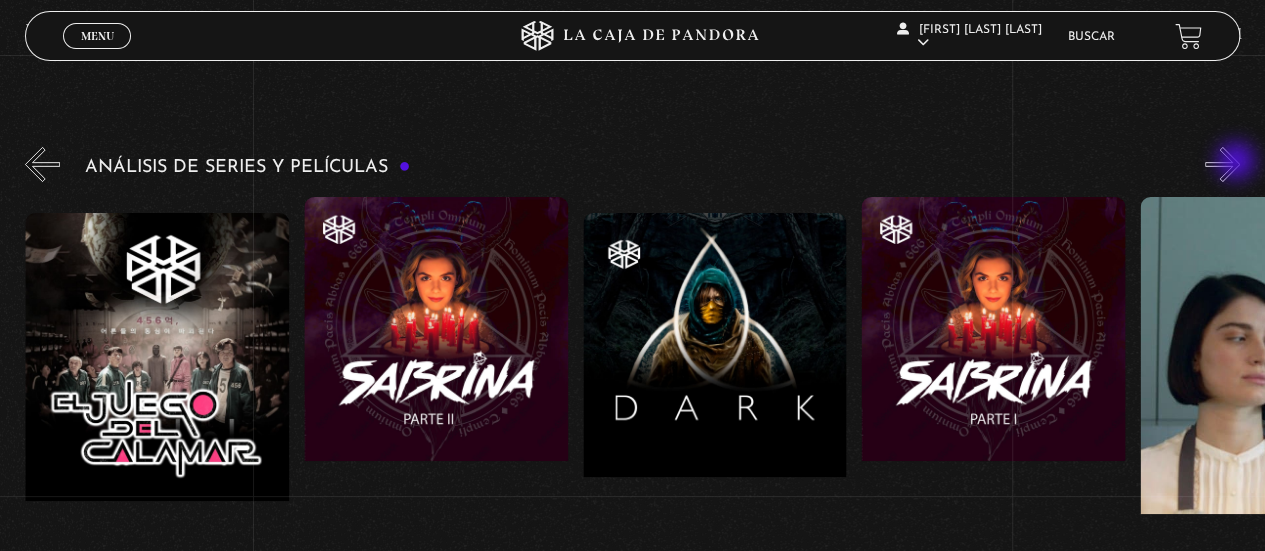 click on "»" at bounding box center [1222, 164] 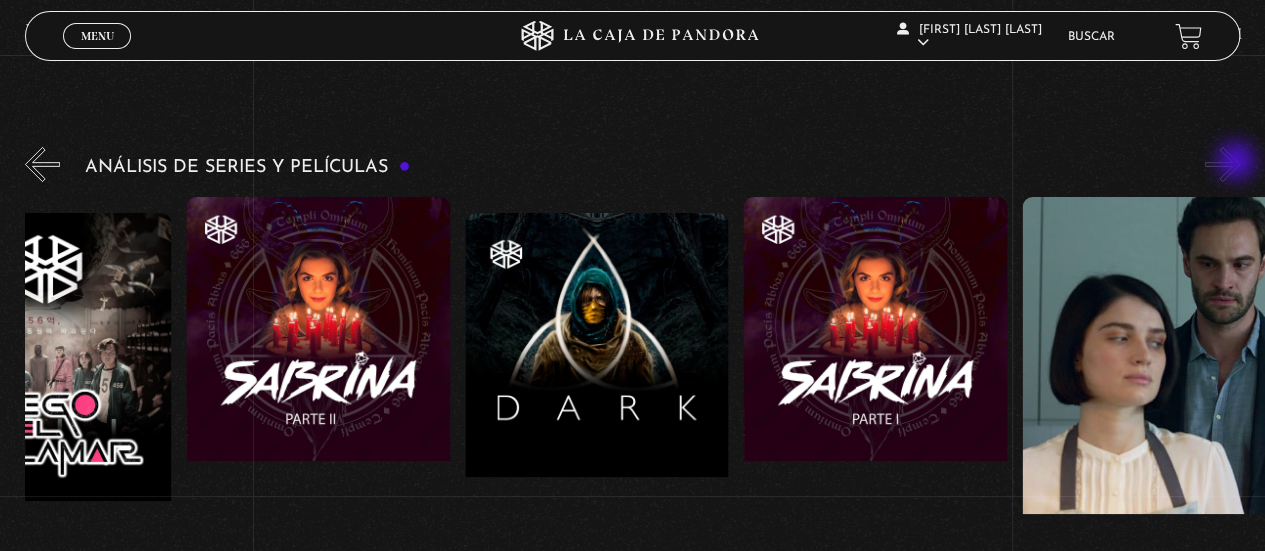 scroll, scrollTop: 0, scrollLeft: 5154, axis: horizontal 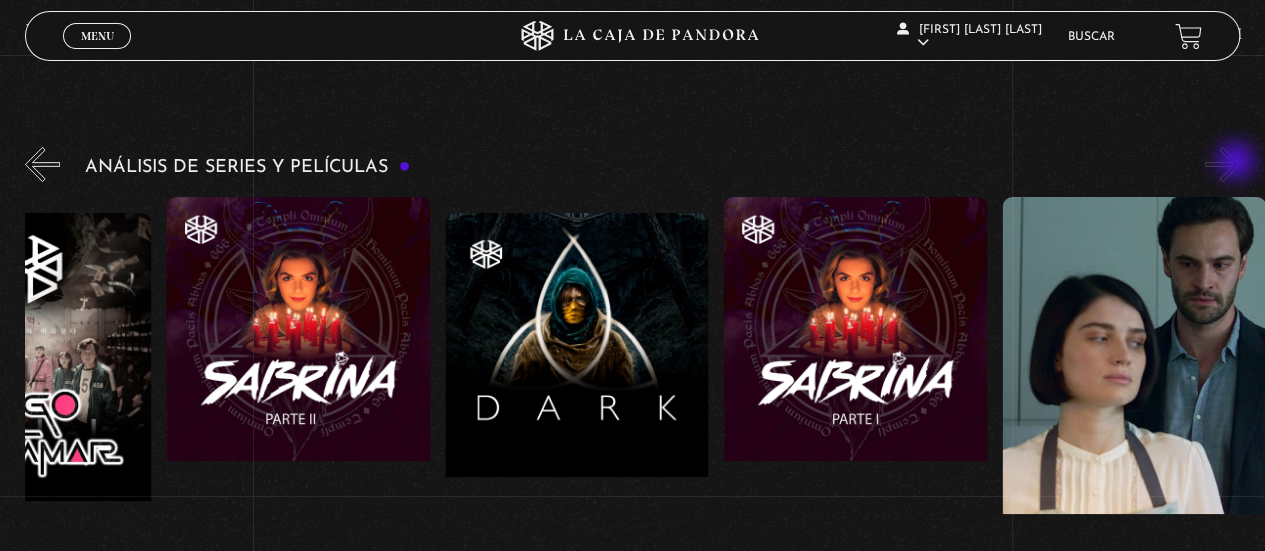 click on "»" at bounding box center (1222, 164) 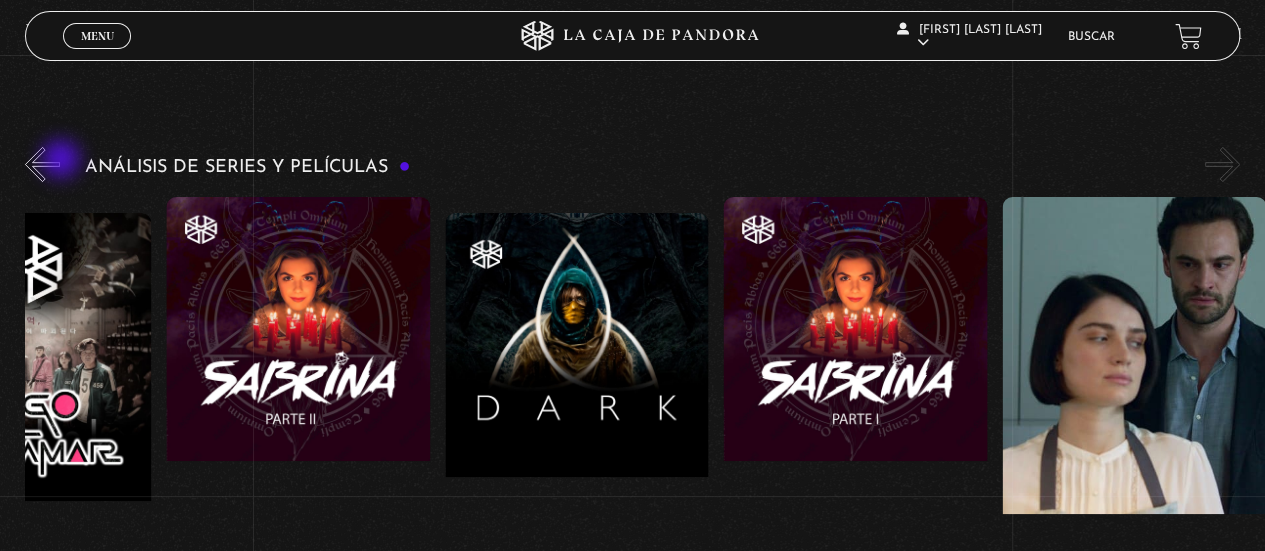 click on "Análisis de series y películas" at bounding box center [645, 386] 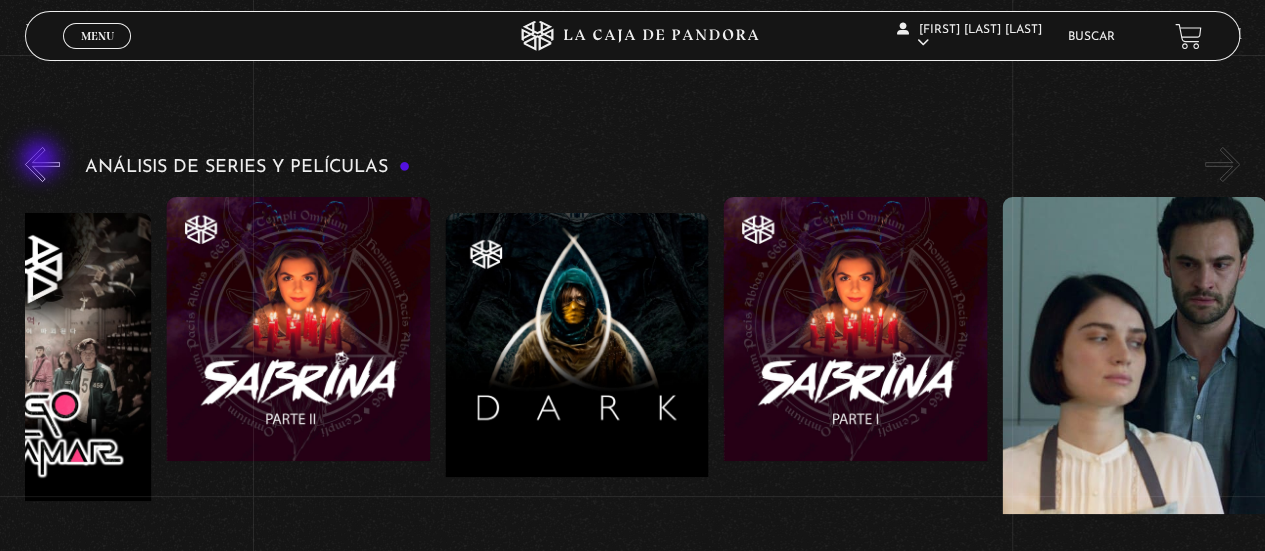 click on "«" at bounding box center [42, 164] 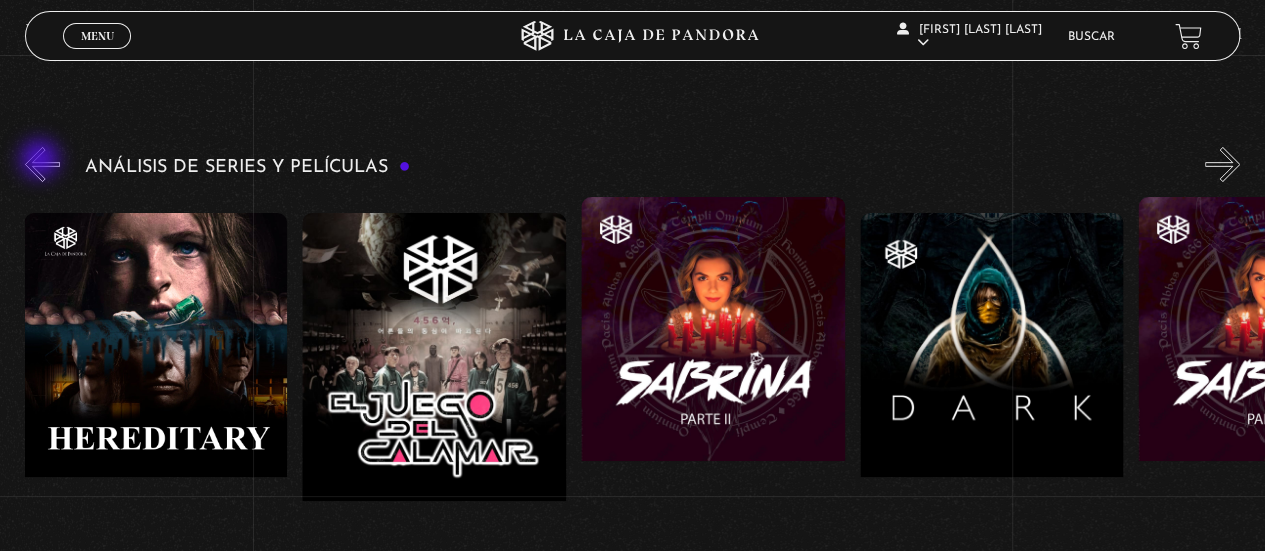 click on "«" at bounding box center [42, 164] 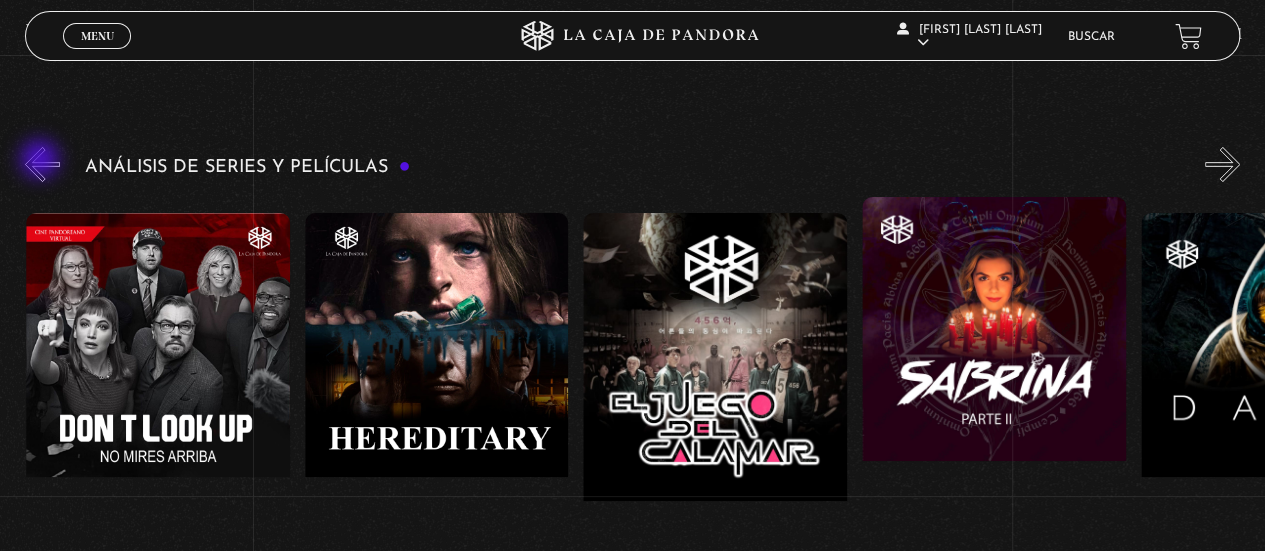 click on "«" at bounding box center [42, 164] 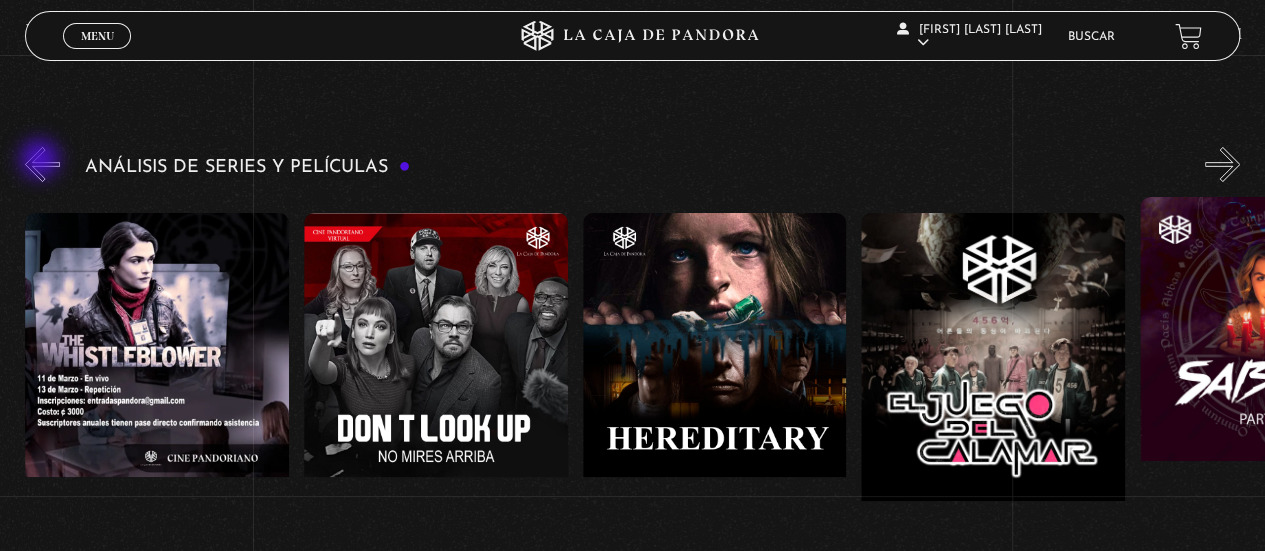 click on "«" at bounding box center (42, 164) 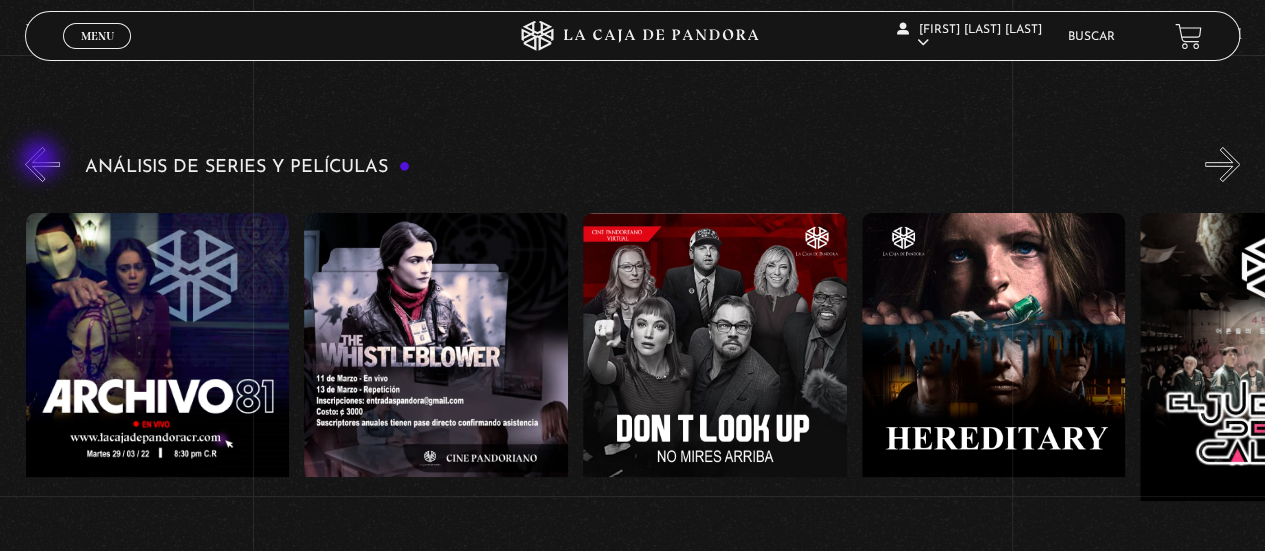 click on "«" at bounding box center [42, 164] 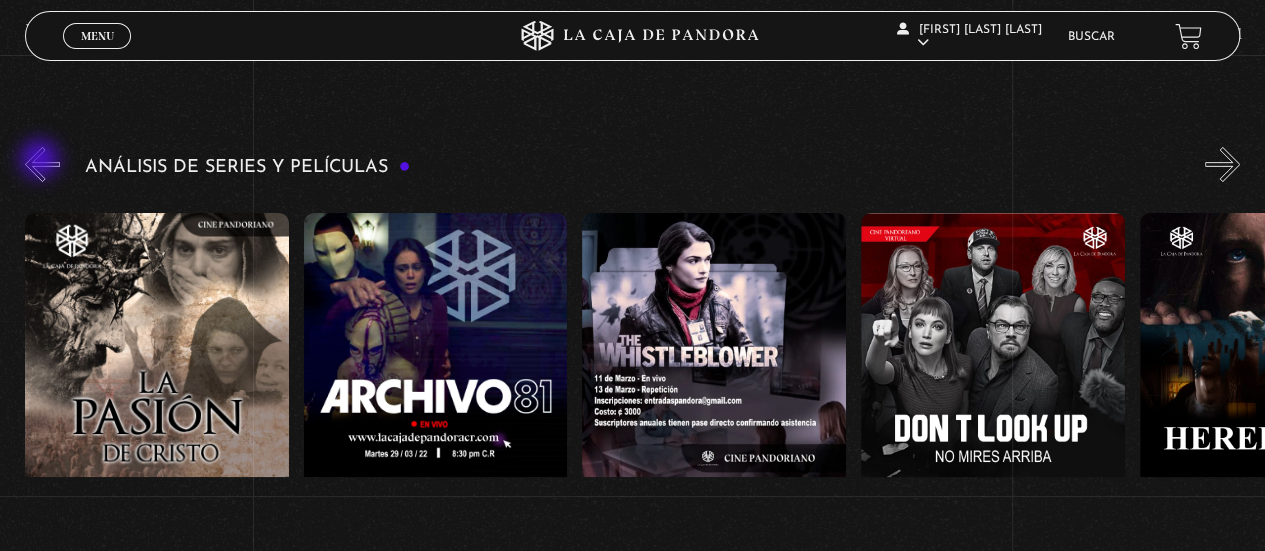 scroll, scrollTop: 0, scrollLeft: 3622, axis: horizontal 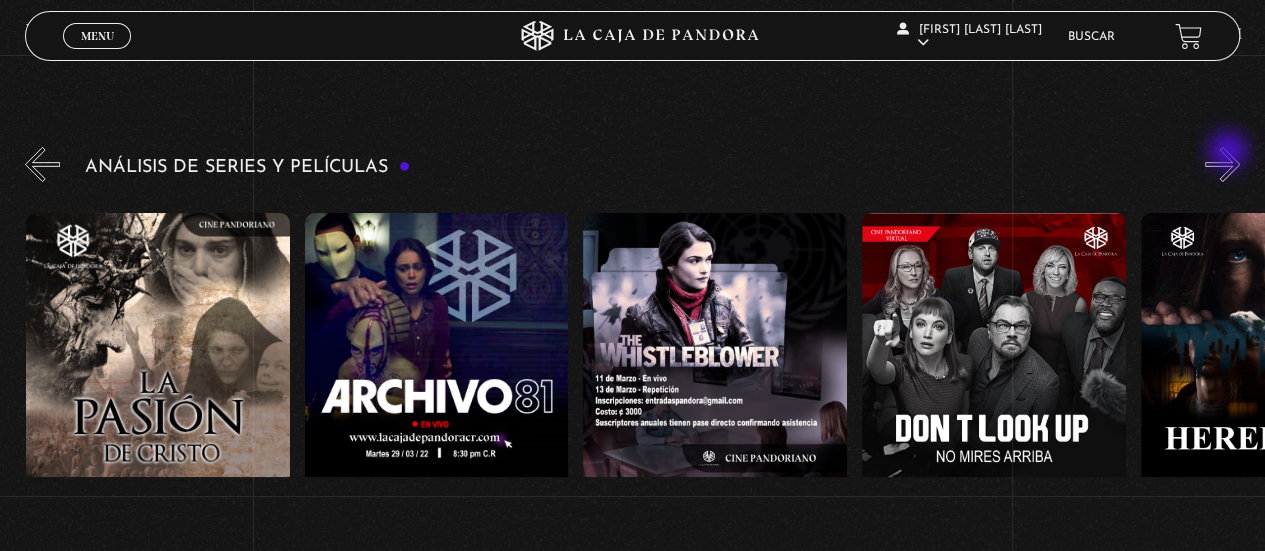 click on "»" at bounding box center (1222, 164) 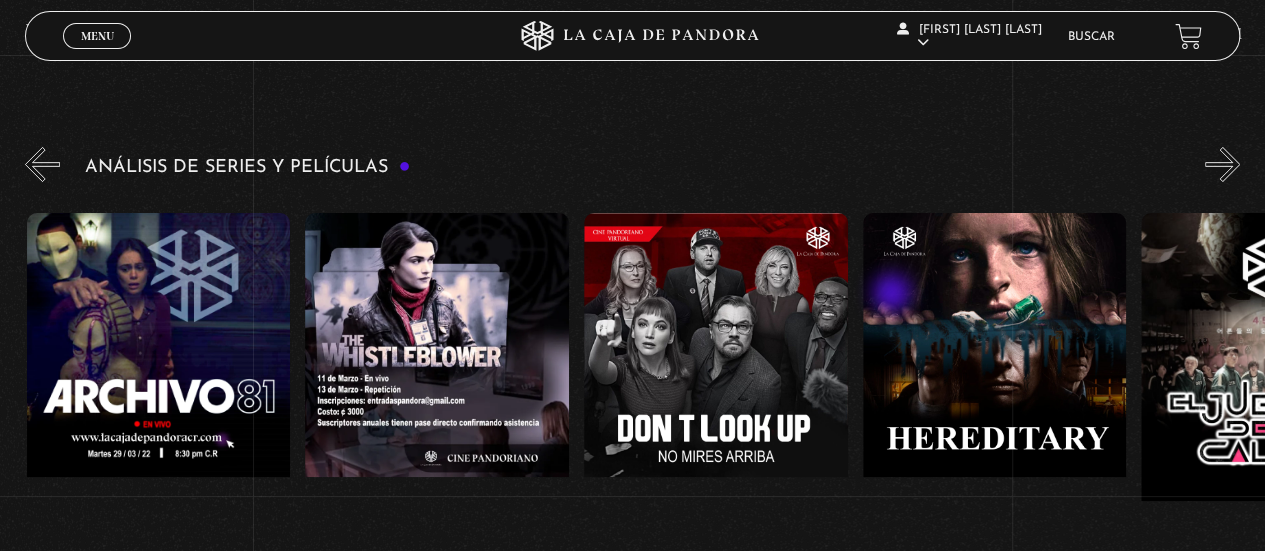 scroll, scrollTop: 0, scrollLeft: 3901, axis: horizontal 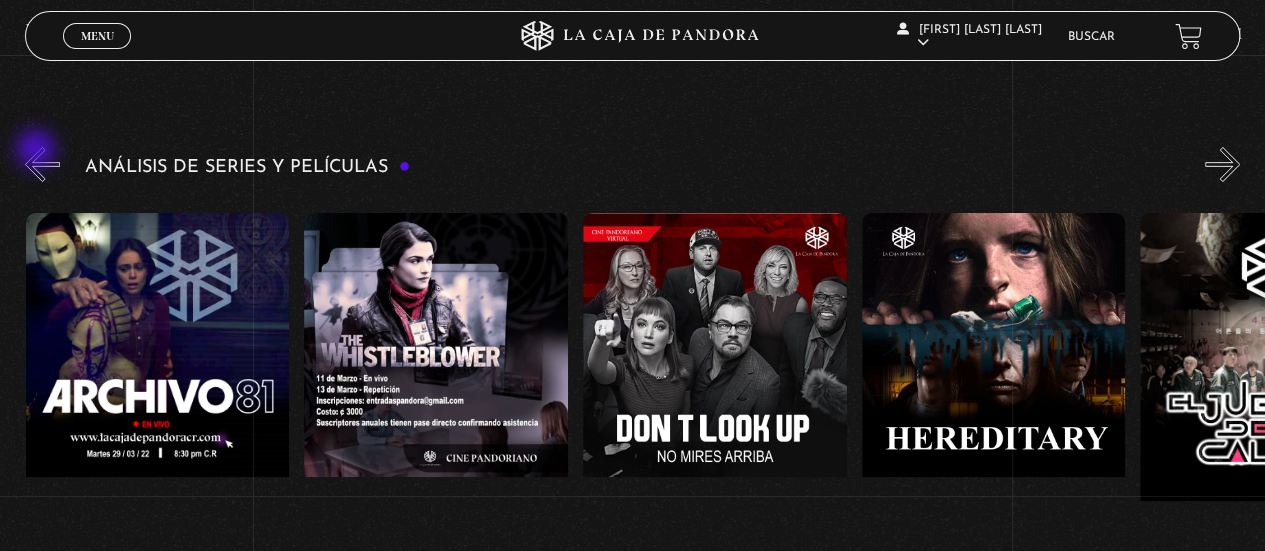click on "«" at bounding box center [42, 164] 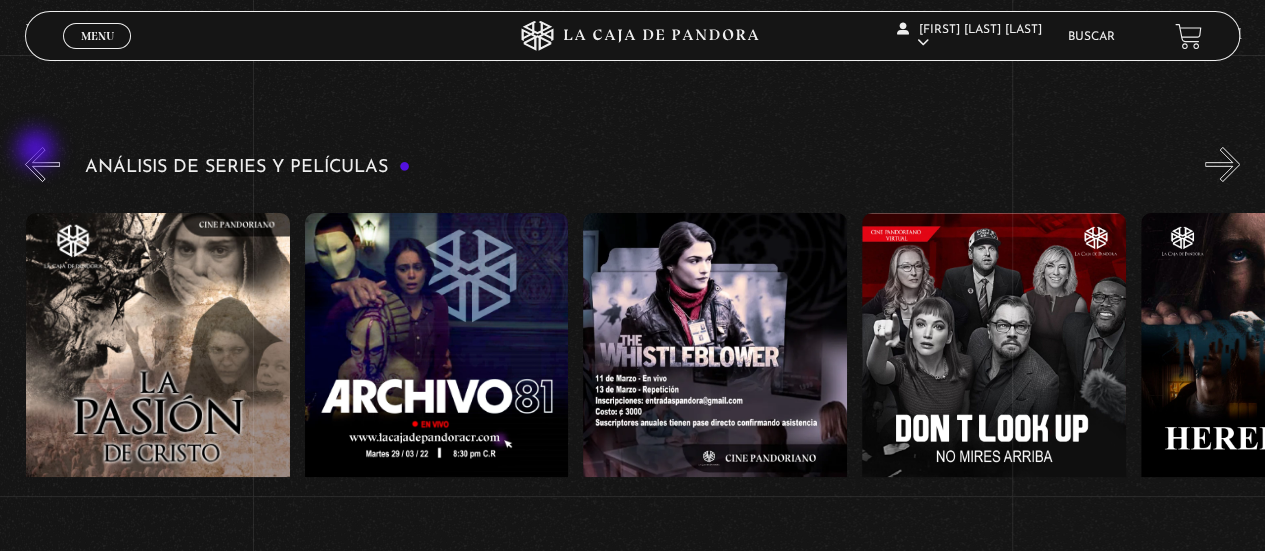 click on "«" at bounding box center [42, 164] 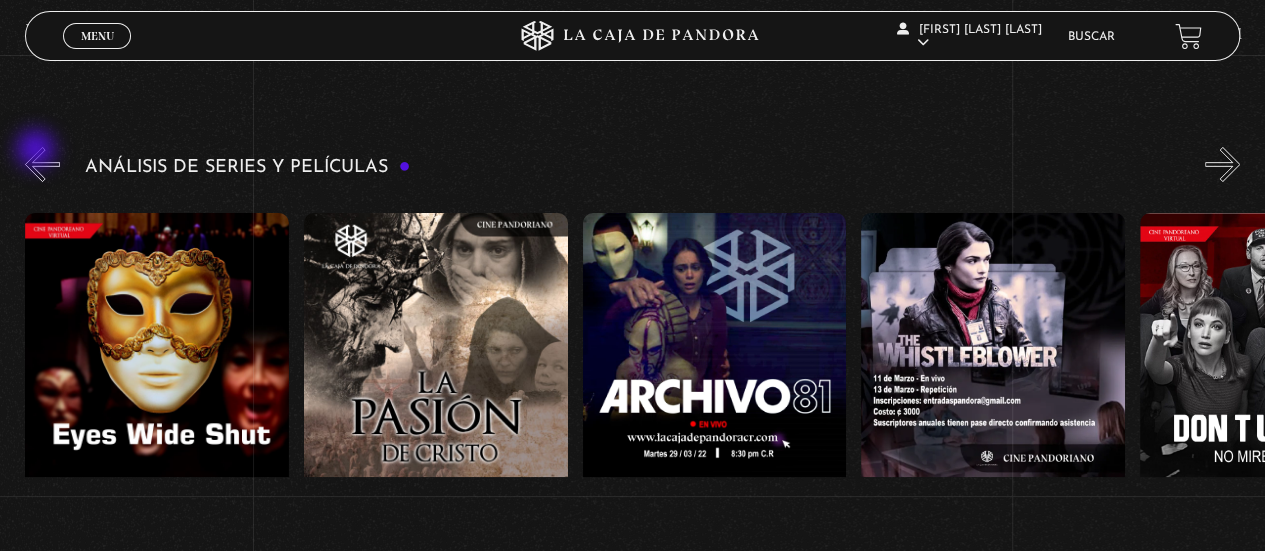 click on "«" at bounding box center [42, 164] 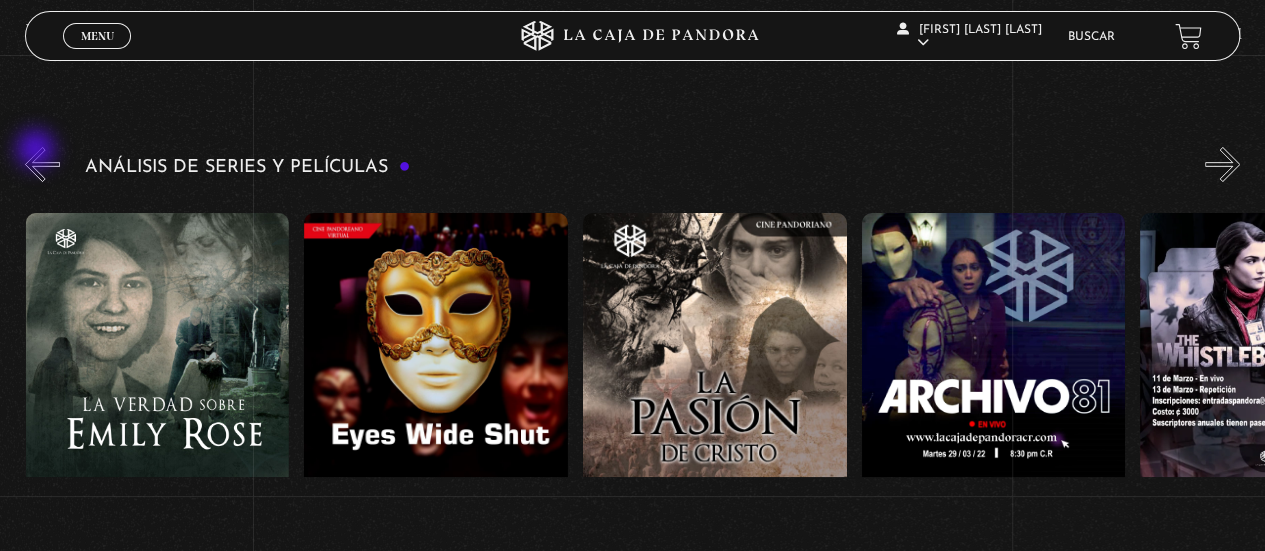 click on "«" at bounding box center [42, 164] 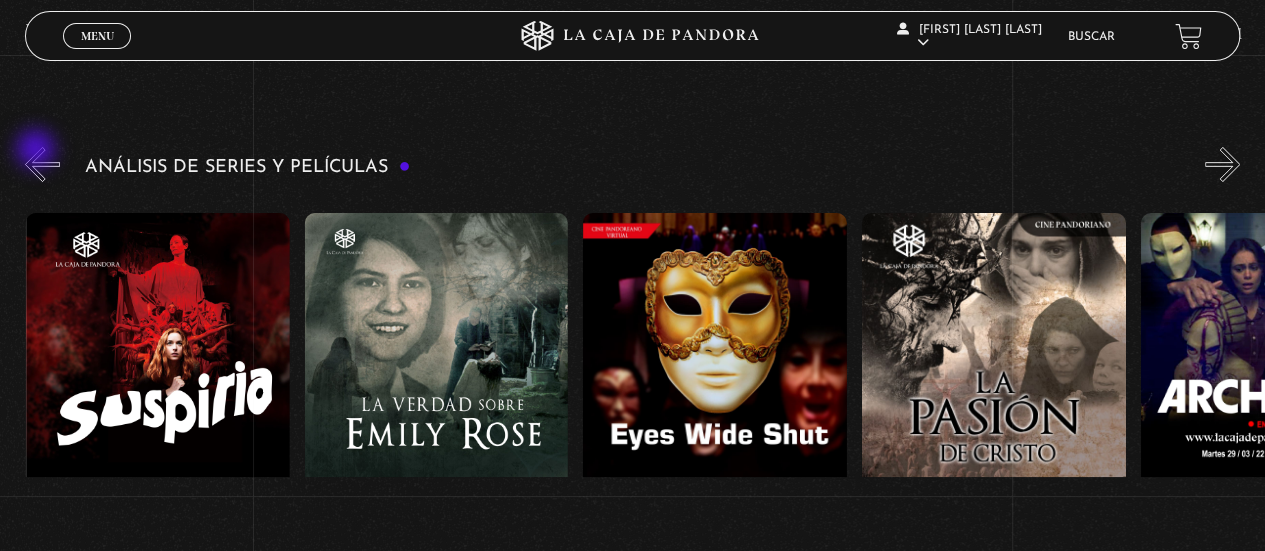 click on "«" at bounding box center (42, 164) 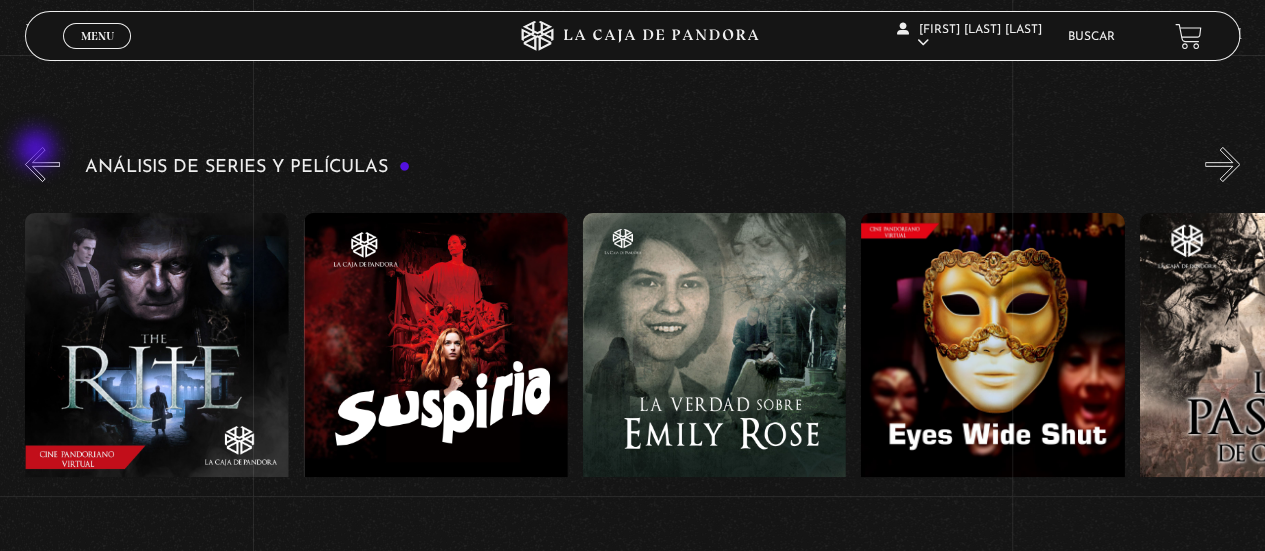 click on "«" at bounding box center (42, 164) 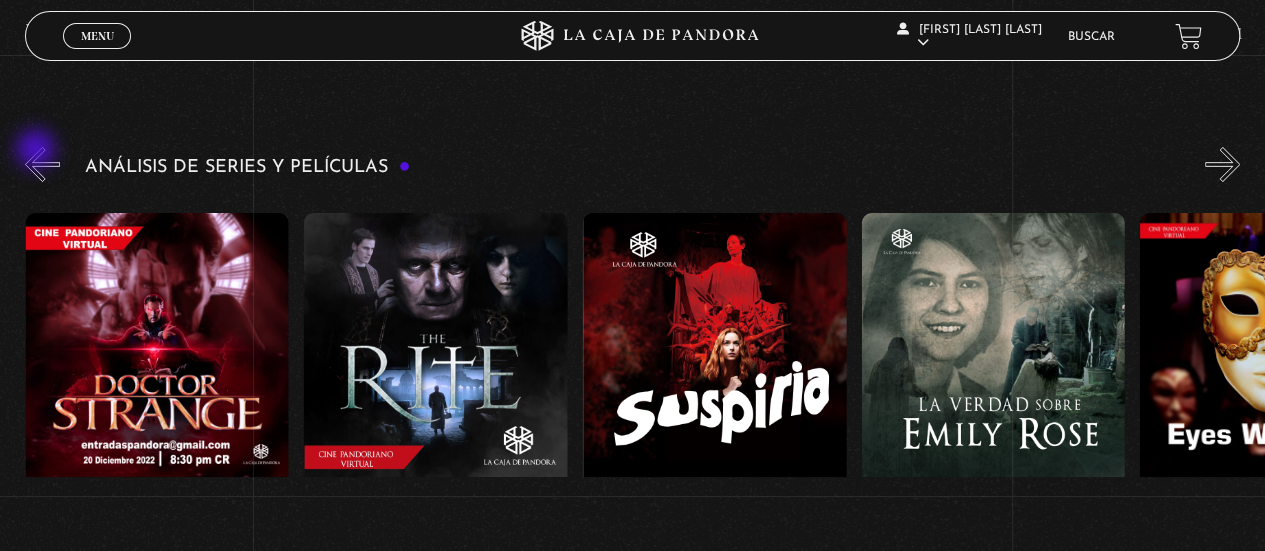 click on "«" at bounding box center [42, 164] 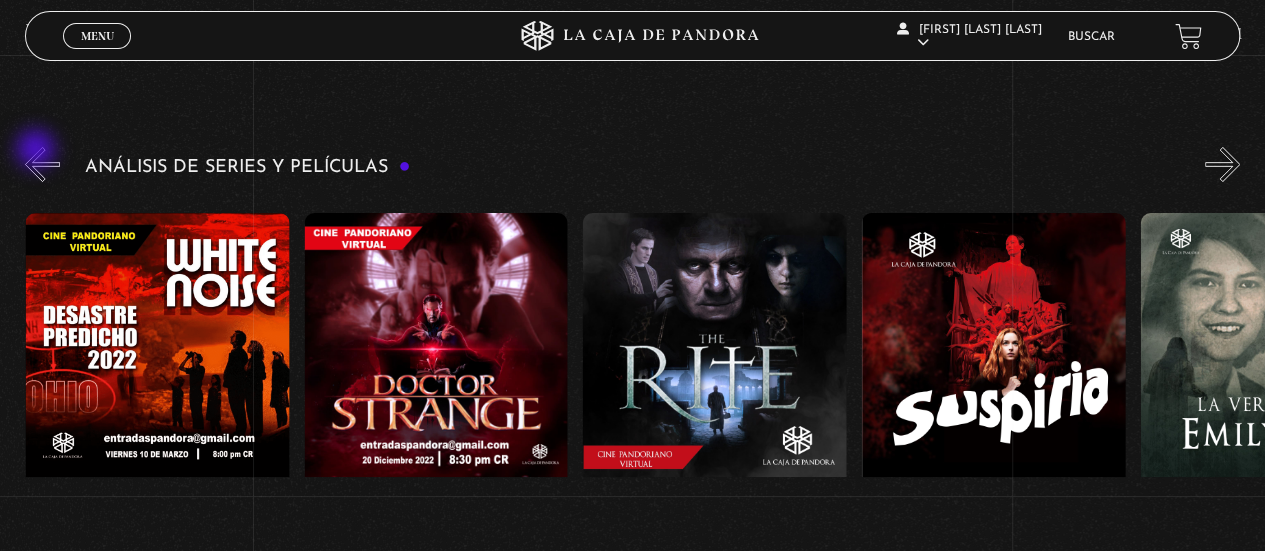 click on "«" at bounding box center (42, 164) 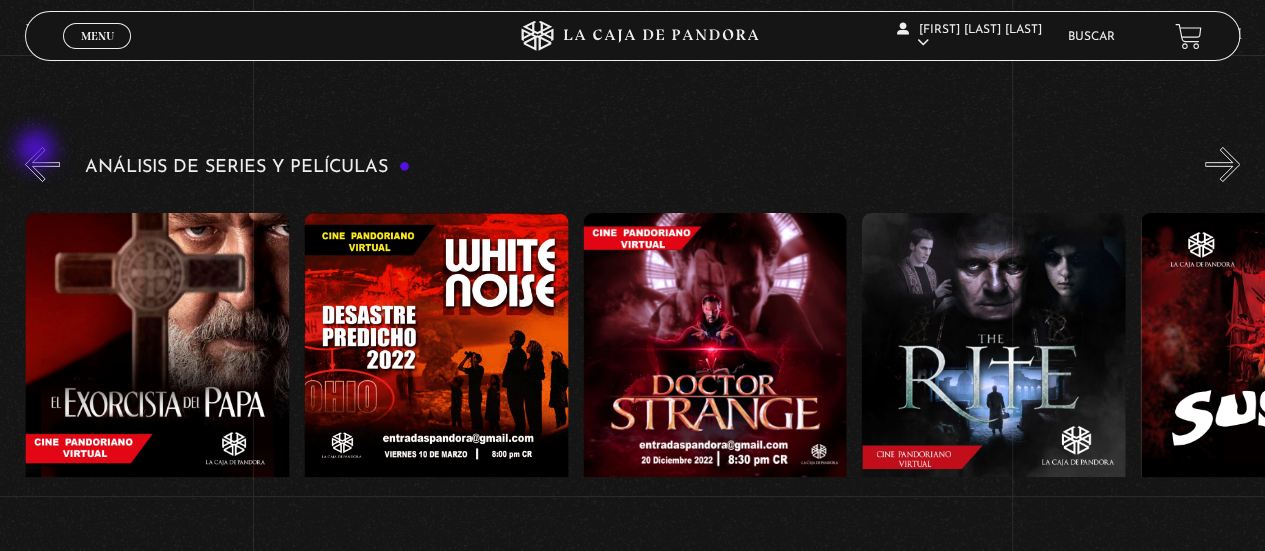 click on "«" at bounding box center [42, 164] 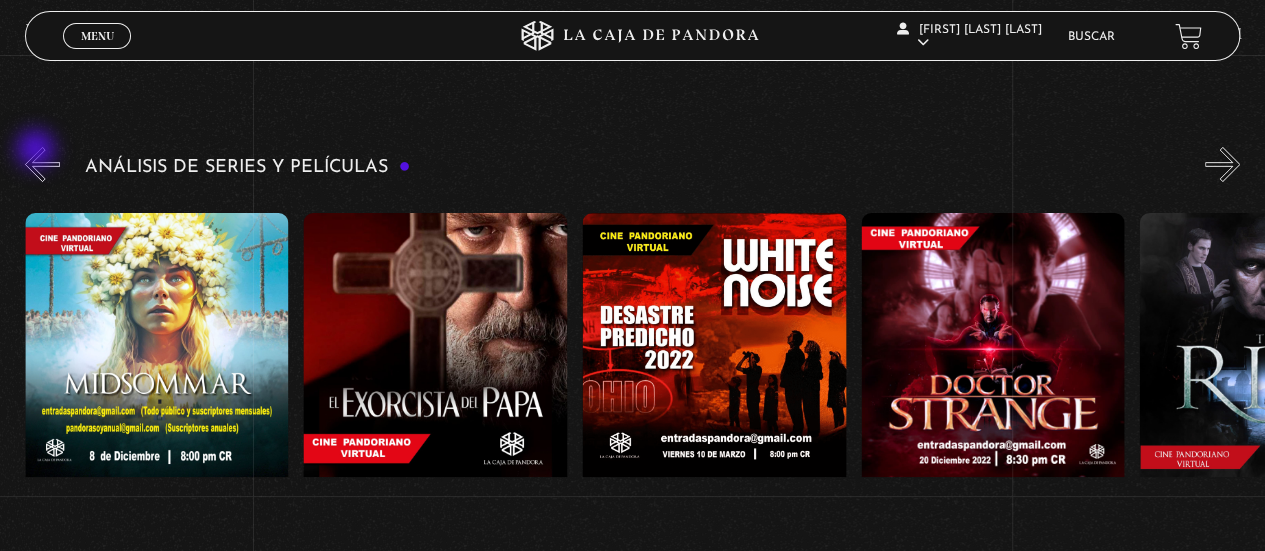 scroll, scrollTop: 0, scrollLeft: 1393, axis: horizontal 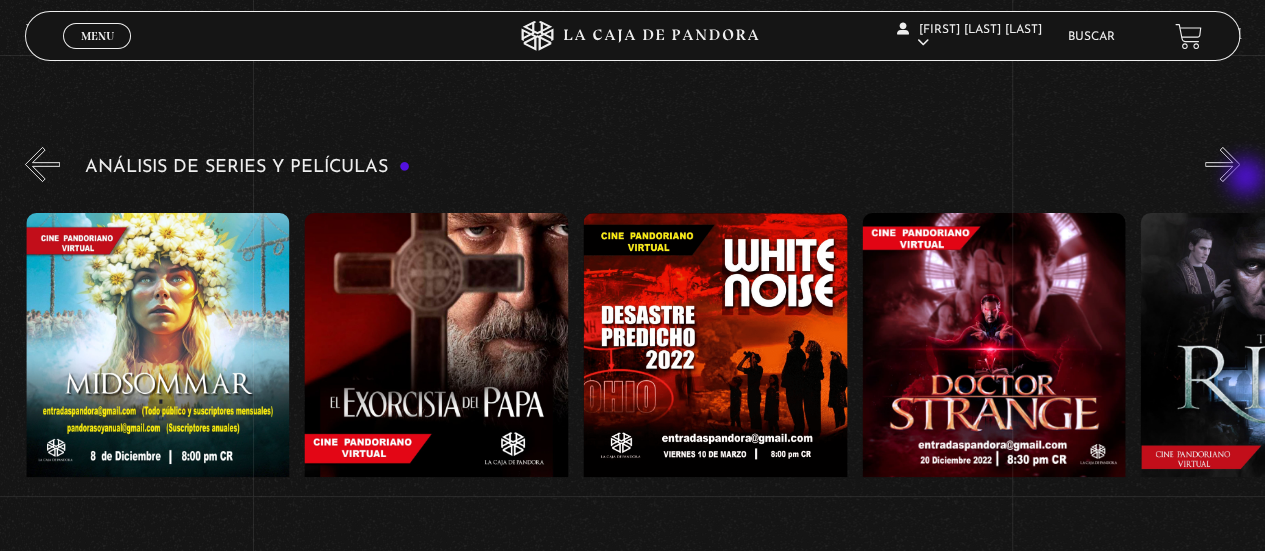 click on "Análisis de series y películas" at bounding box center (645, 386) 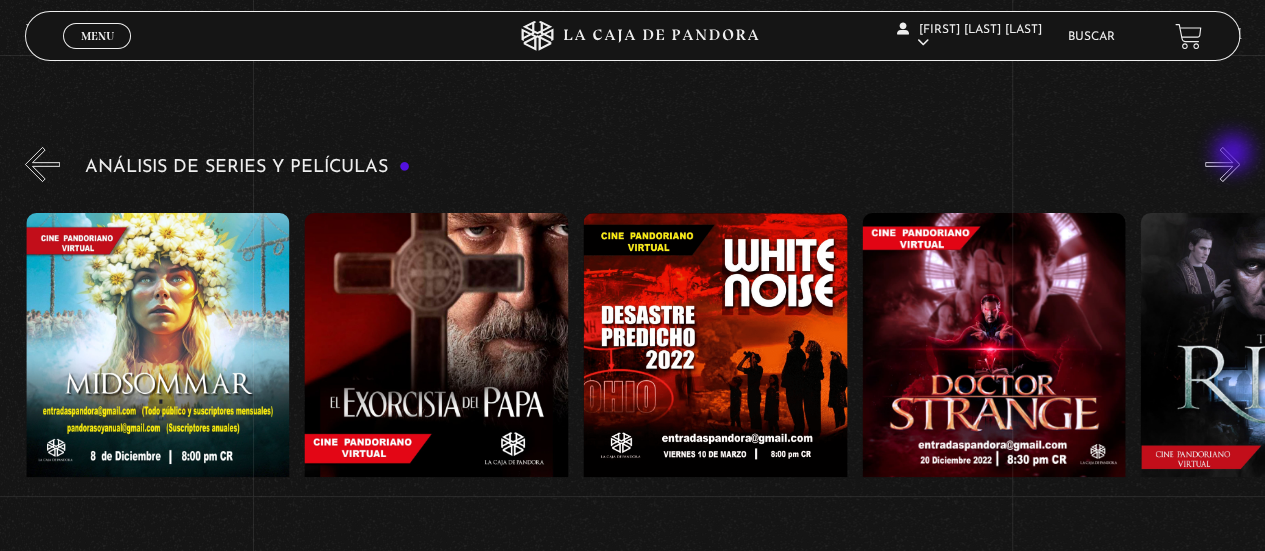 click on "»" at bounding box center [1222, 164] 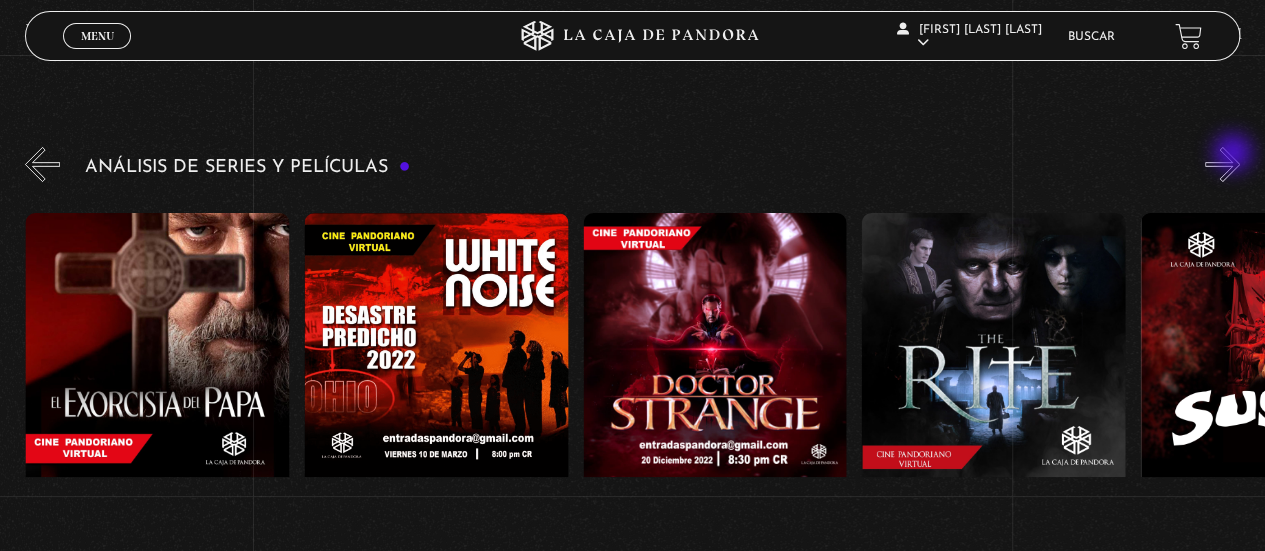 click on "»" at bounding box center [1222, 164] 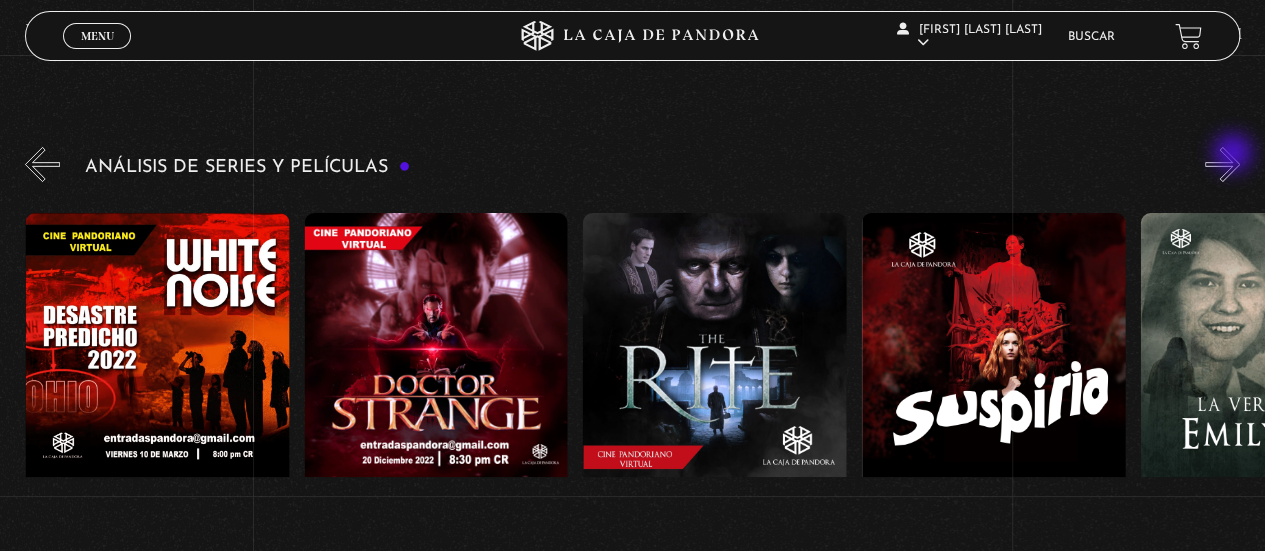 click on "»" at bounding box center [1222, 164] 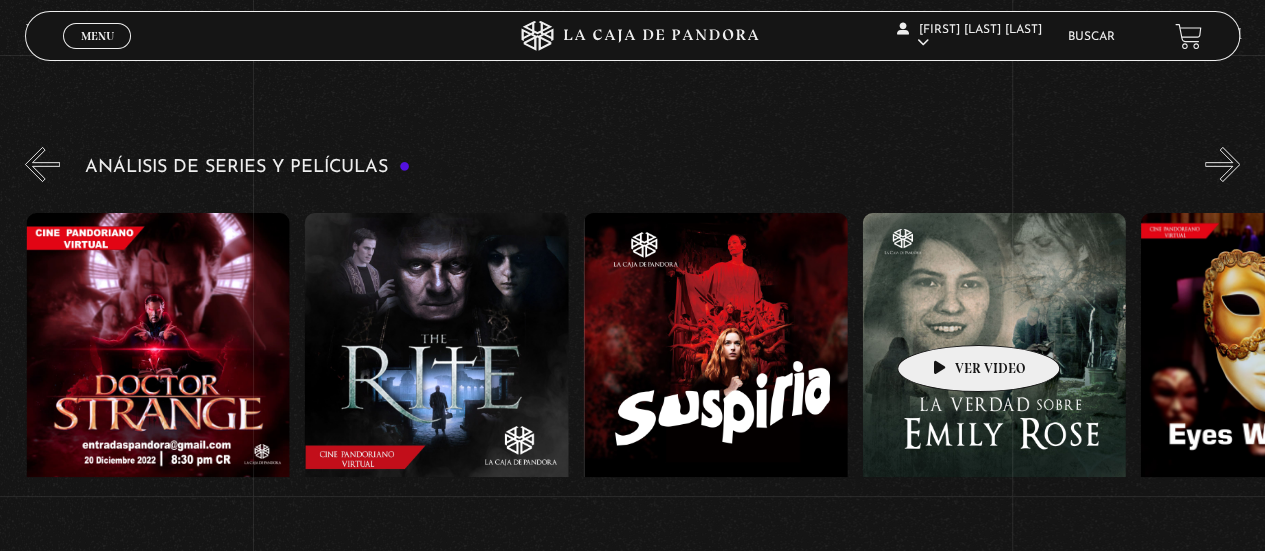 scroll, scrollTop: 0, scrollLeft: 2229, axis: horizontal 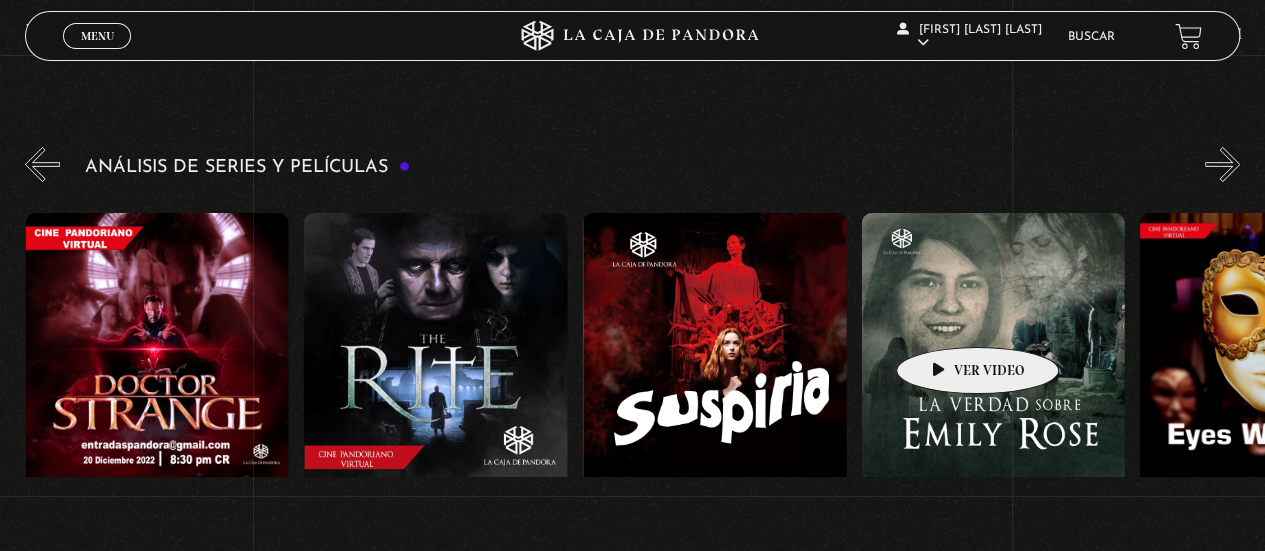 click at bounding box center (994, 393) 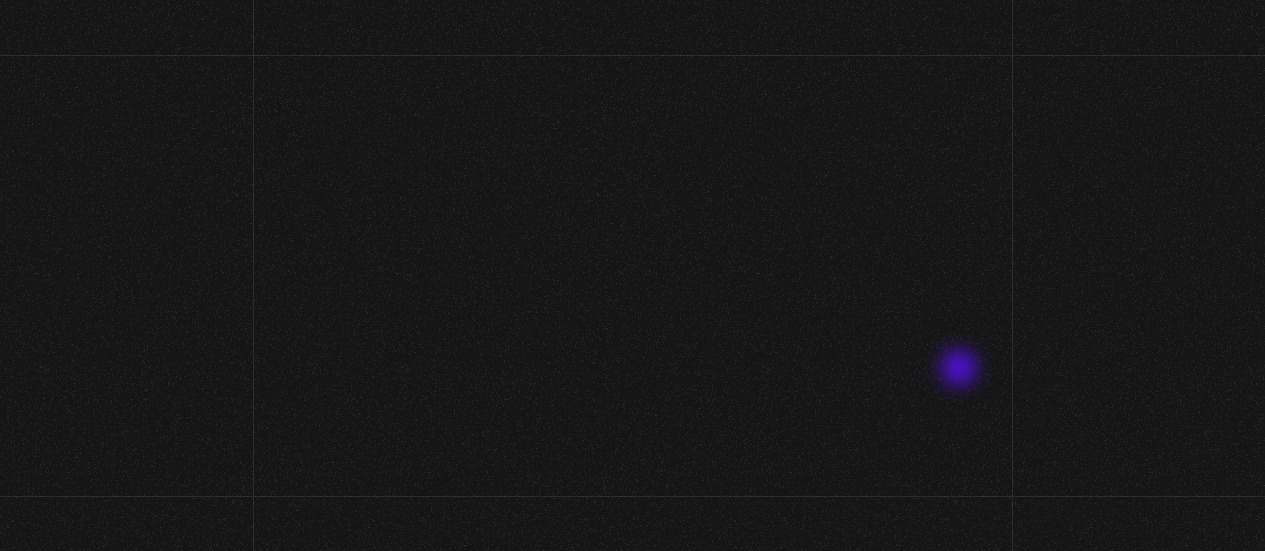 scroll, scrollTop: 0, scrollLeft: 0, axis: both 